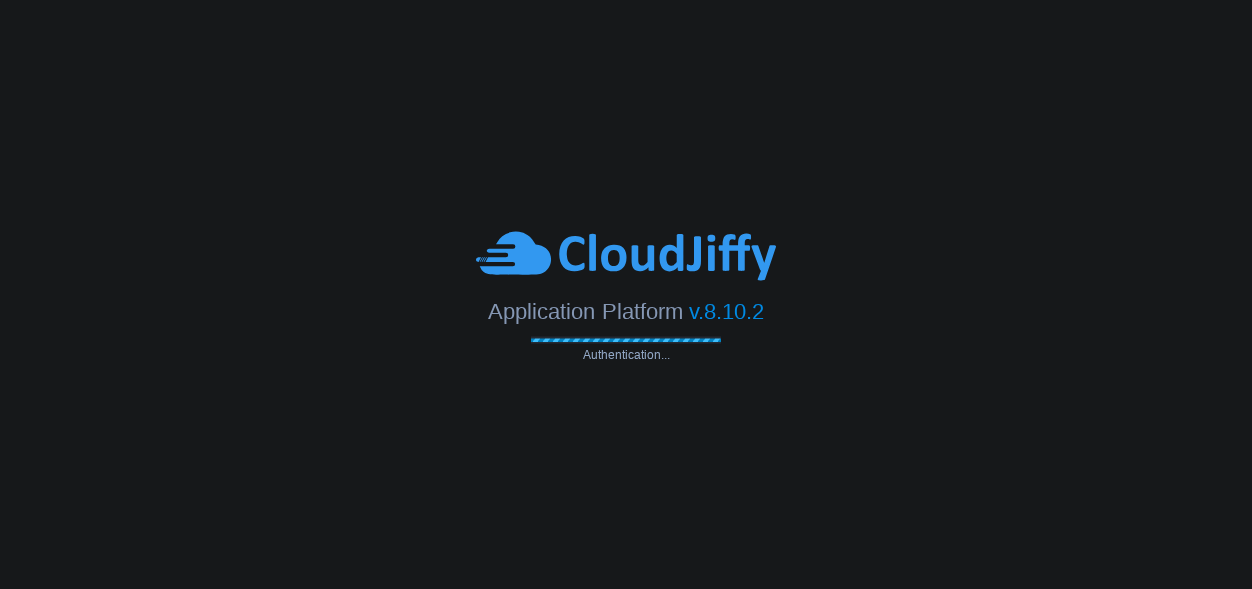 scroll, scrollTop: 0, scrollLeft: 0, axis: both 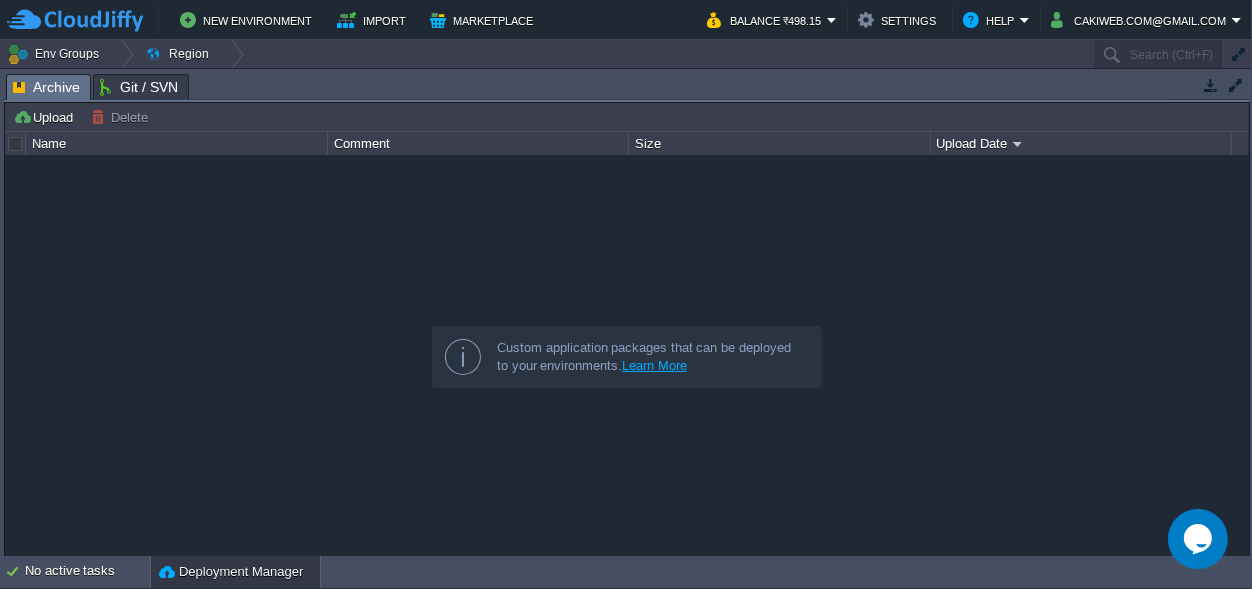 drag, startPoint x: 482, startPoint y: 89, endPoint x: 463, endPoint y: 583, distance: 494.36523 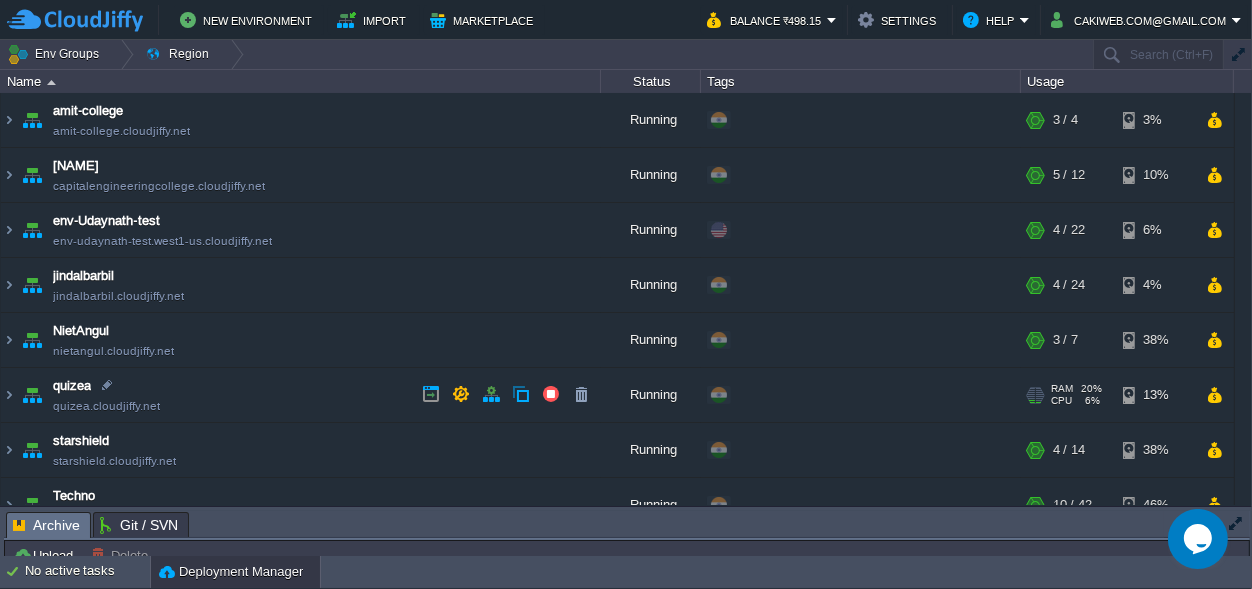scroll, scrollTop: 137, scrollLeft: 0, axis: vertical 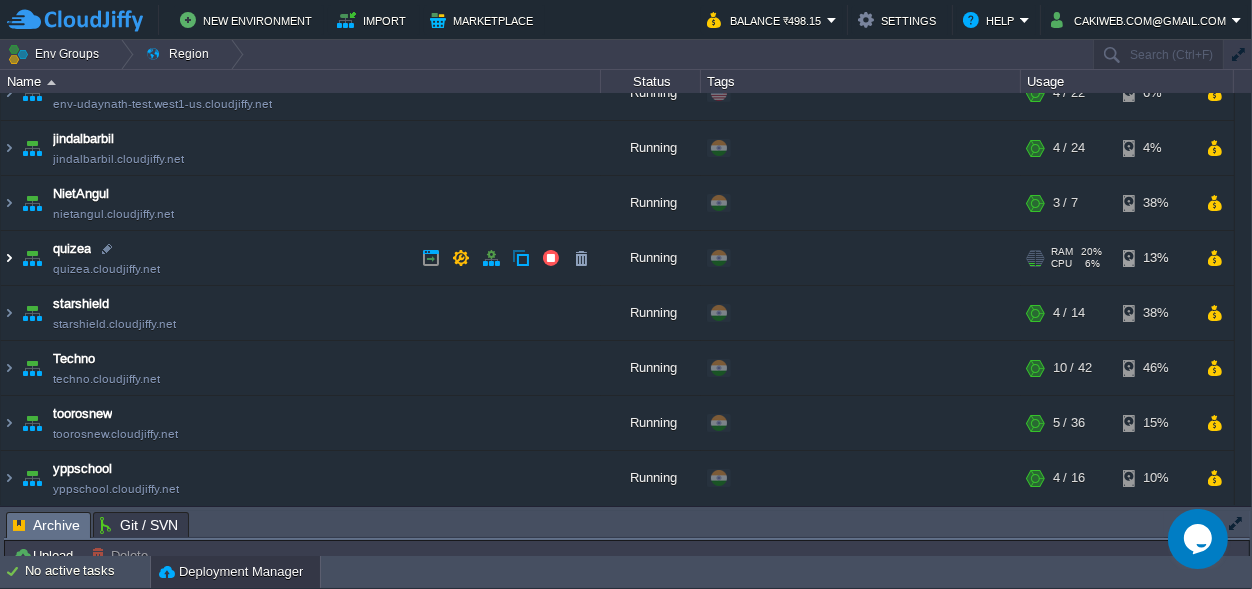 click at bounding box center (9, 258) 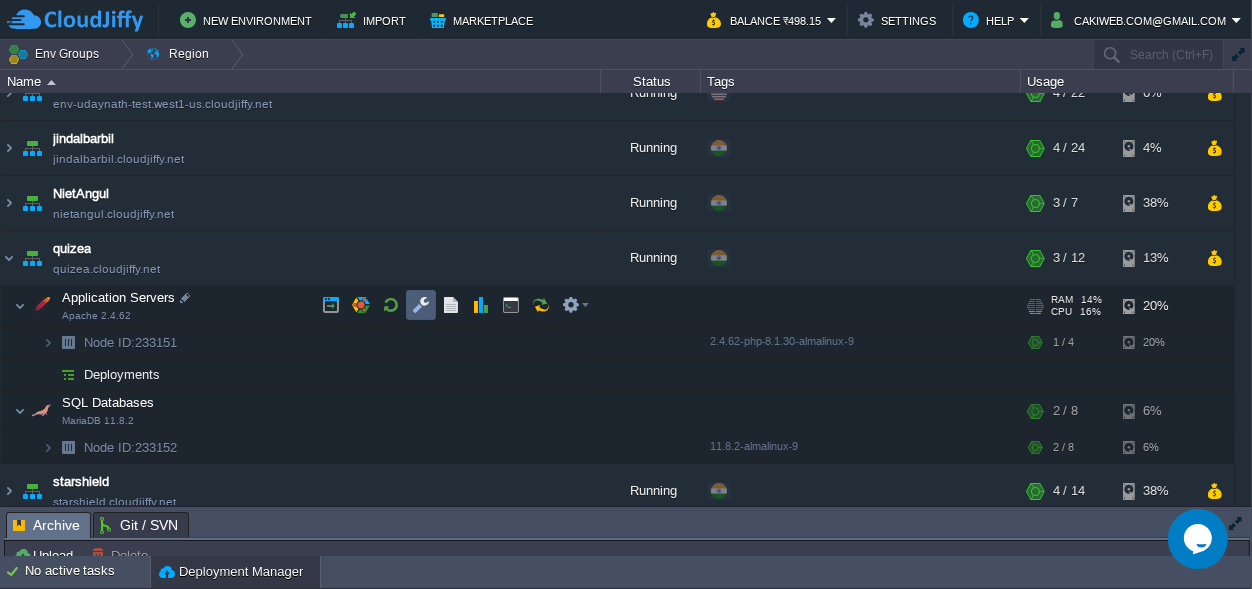 click at bounding box center (421, 305) 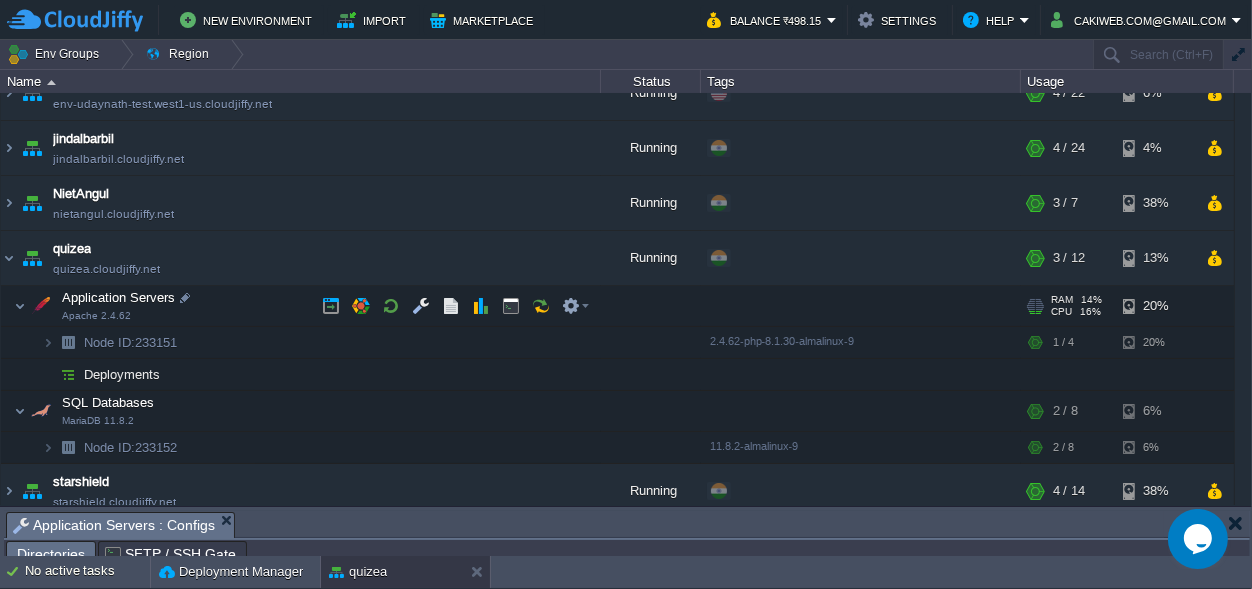 scroll, scrollTop: 32, scrollLeft: 0, axis: vertical 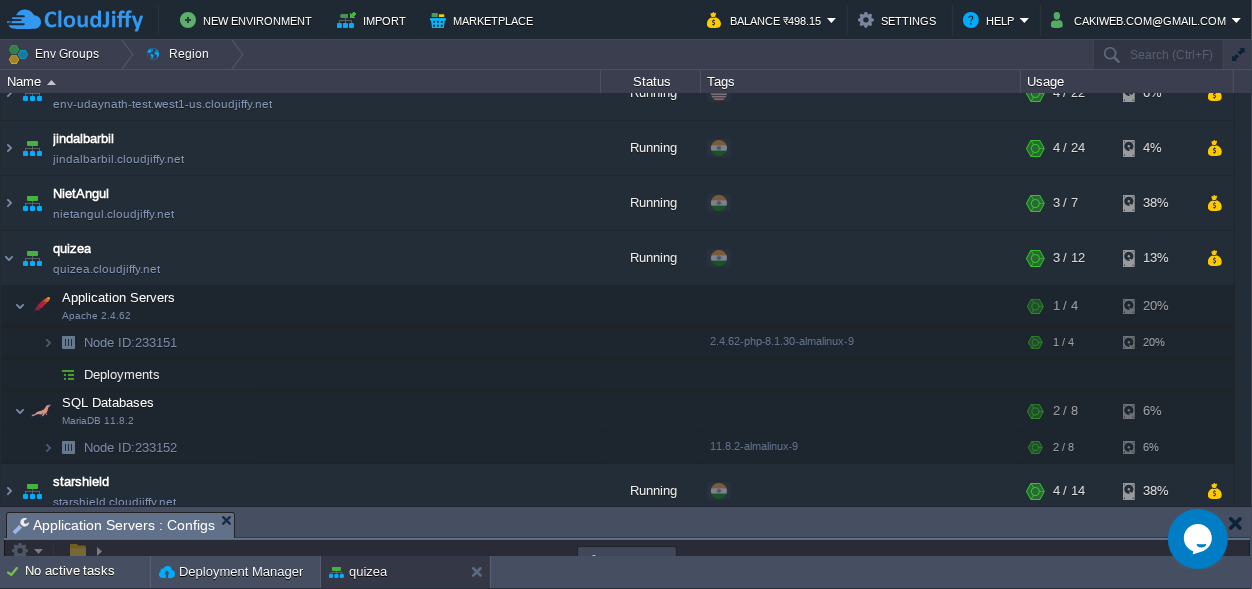 click on "New Environment Import Marketplace Bonus ₹0.00 Upgrade Account Balance ₹498.15 Settings Help [EMAIL]       Env Groups             Region       Search (Ctrl+F)         auto-gen Name Status Tags Usage amit-college amit-college.cloudjiffy.net Running                                 + Add to Env Group                                                                                                                                                            RAM                 35%                                         CPU                 2%                             3 / 4                    3%       capitalengineeringcollege capitalengineeringcollege.cloudjiffy.net Running                                 + Add to Env Group                                                                                                                                                            RAM                 31%                                         CPU                 1%             10%" at bounding box center [626, 294] 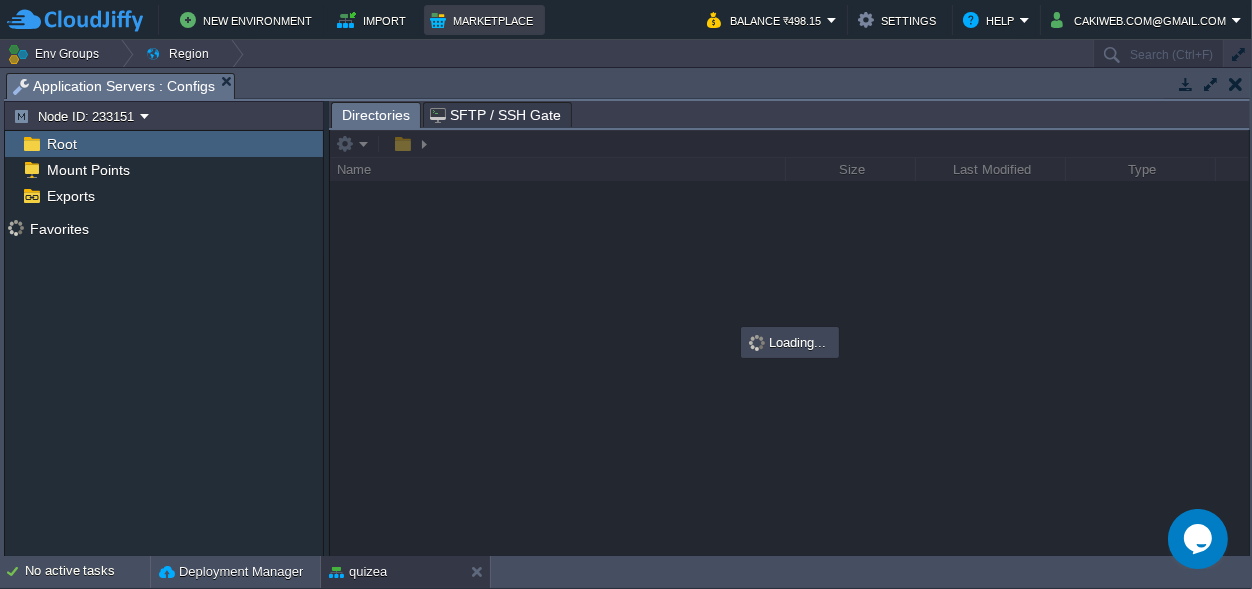 scroll, scrollTop: 0, scrollLeft: 0, axis: both 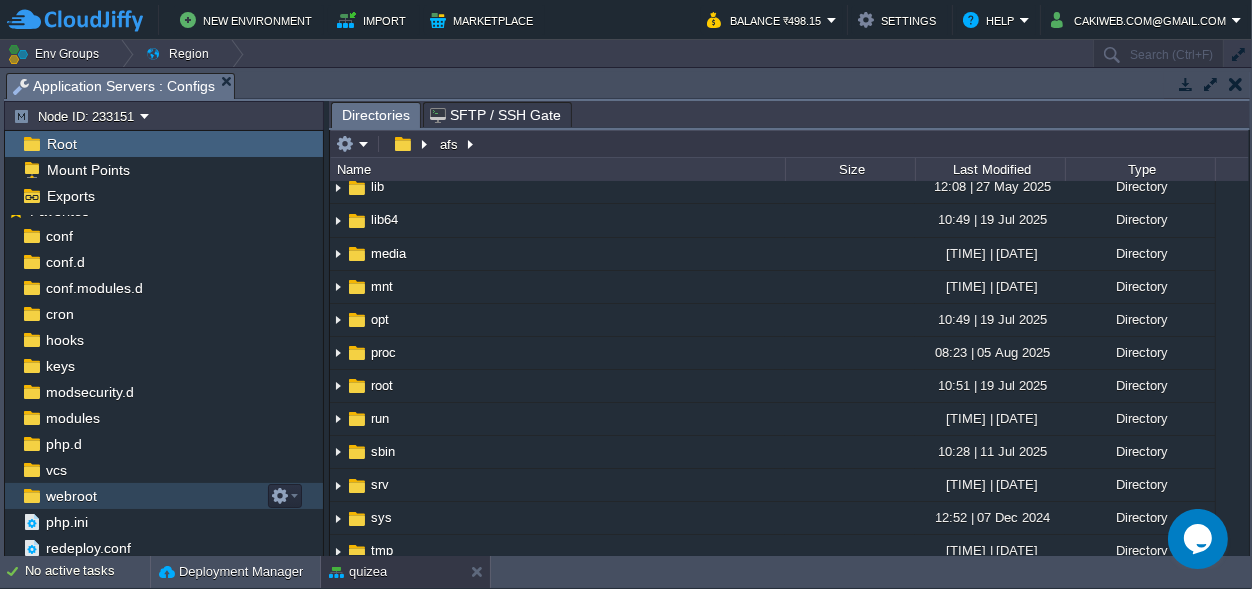 click on "webroot" at bounding box center (71, 496) 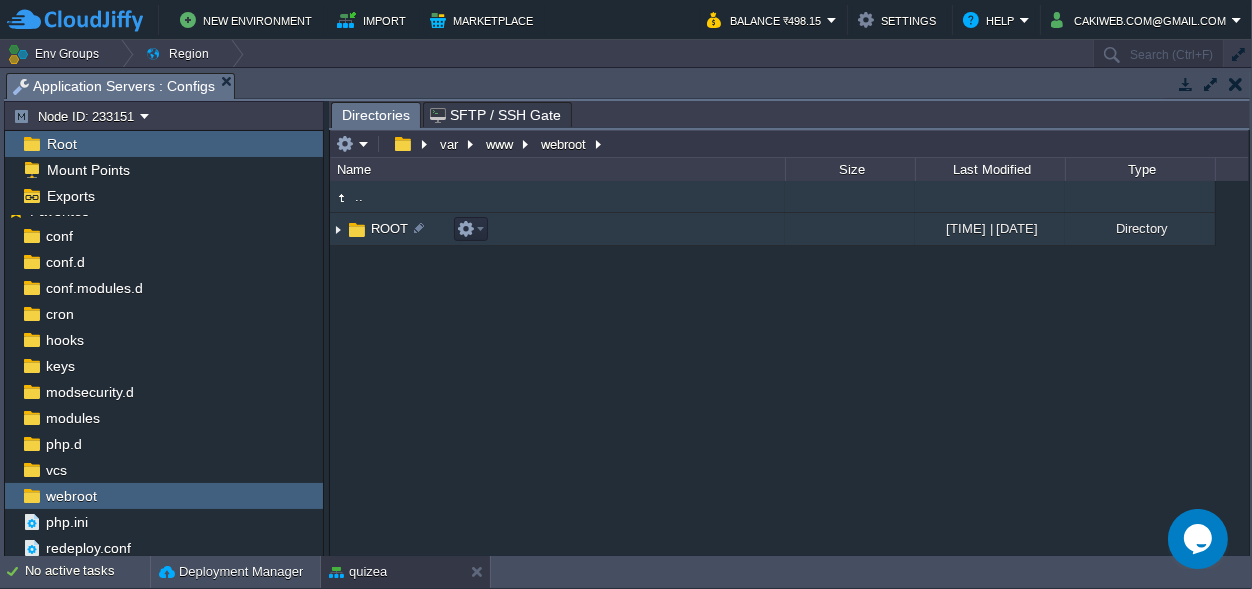 click on "ROOT" at bounding box center (389, 228) 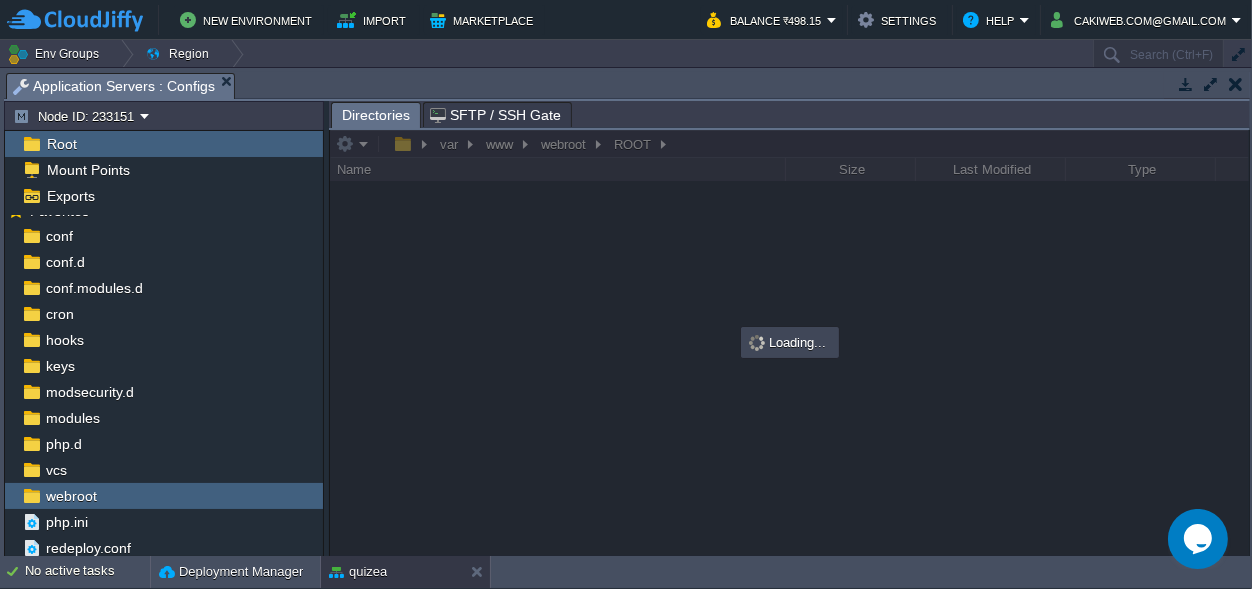 click at bounding box center [789, 343] 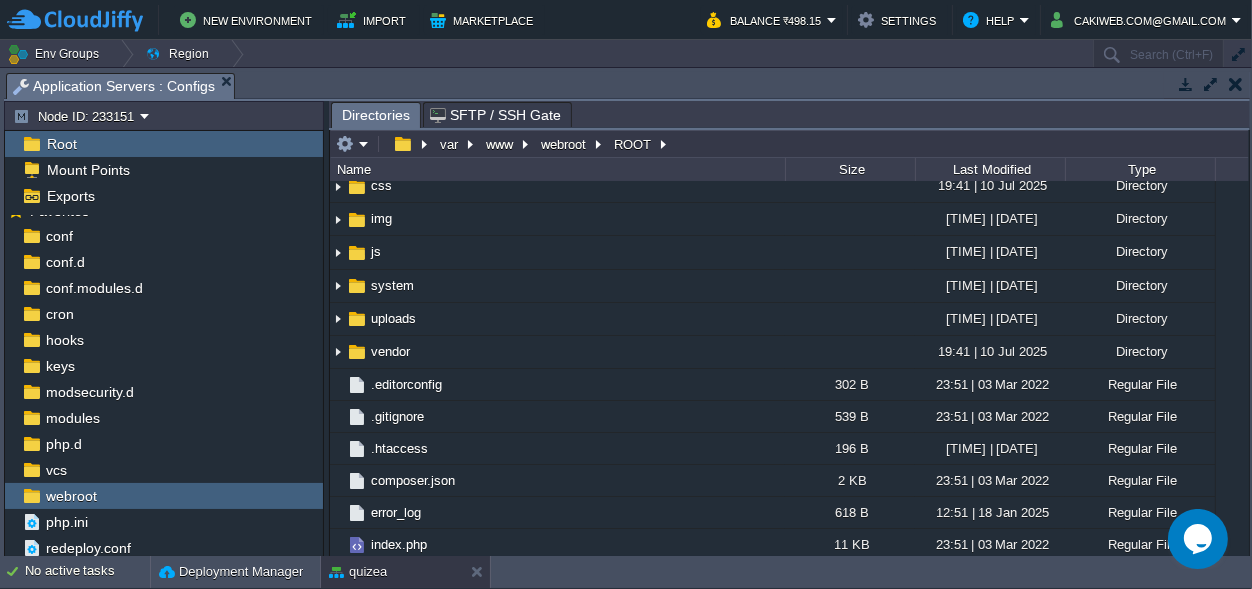 click on "application" at bounding box center [402, 86] 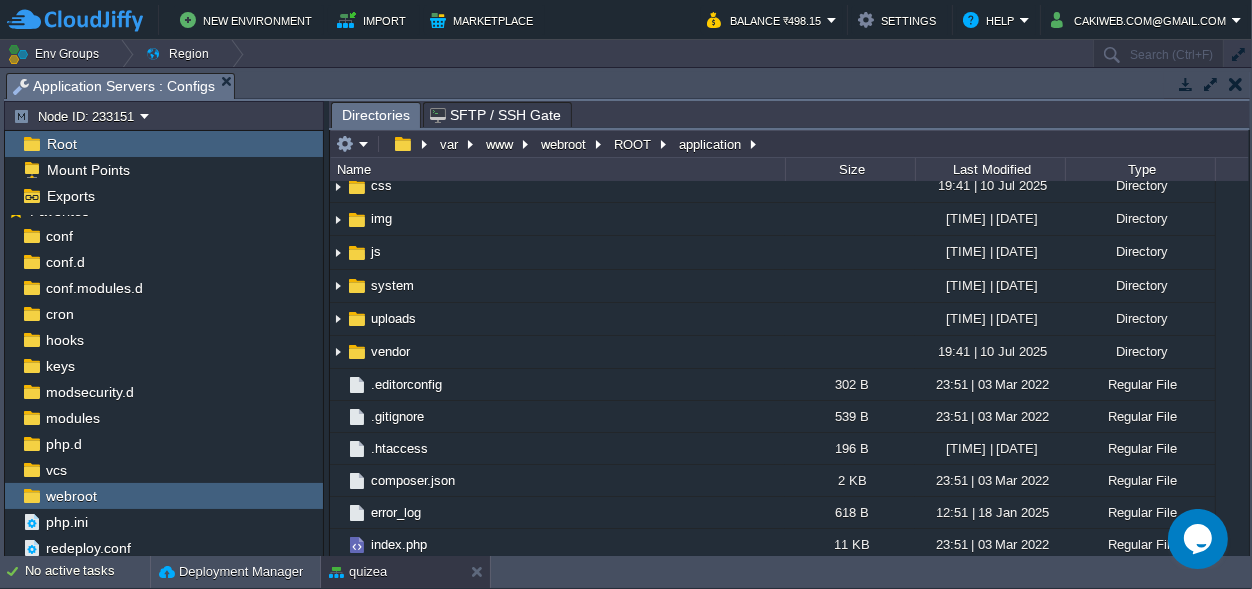 click on "application" at bounding box center (402, 86) 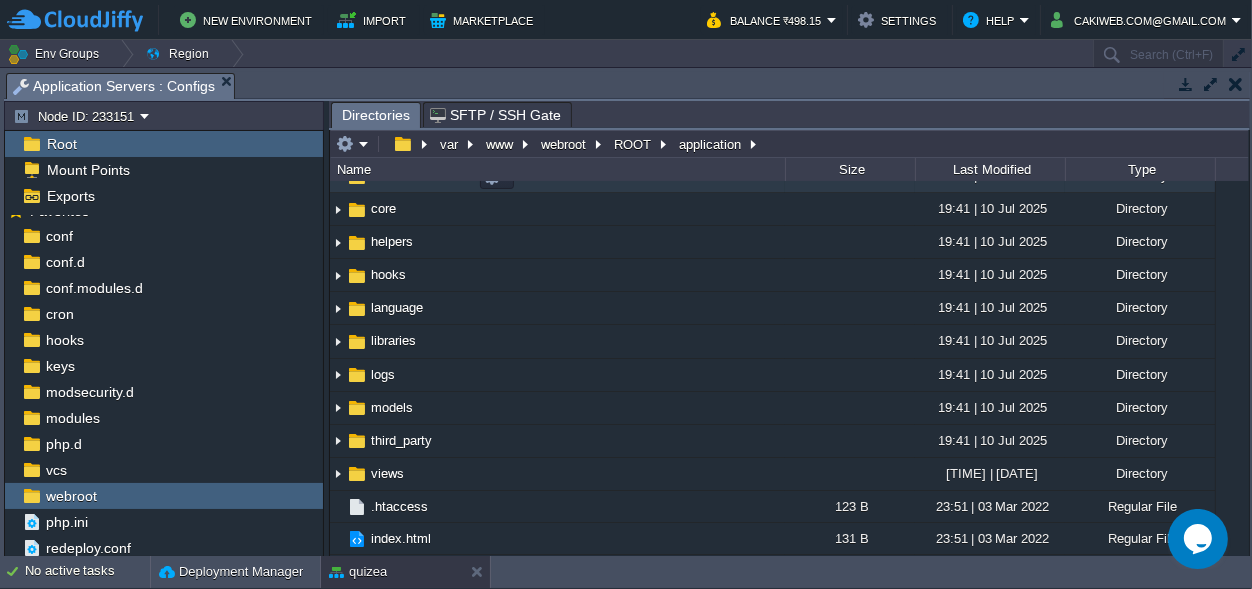 click on "controllers" at bounding box center [401, 175] 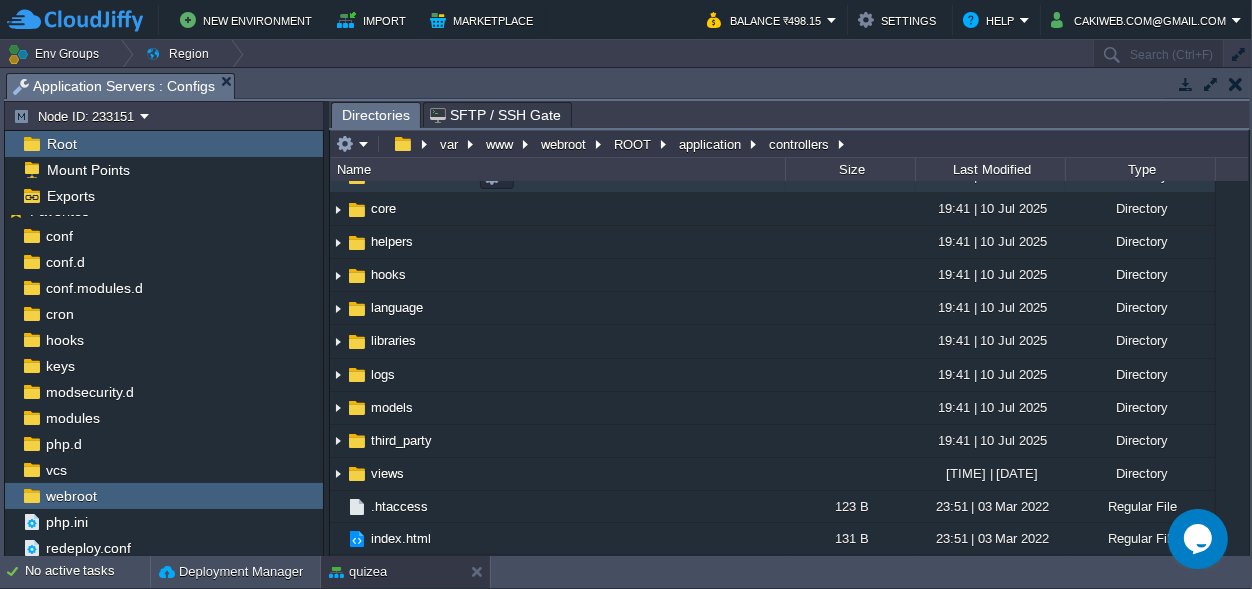 click on "controllers" at bounding box center (401, 175) 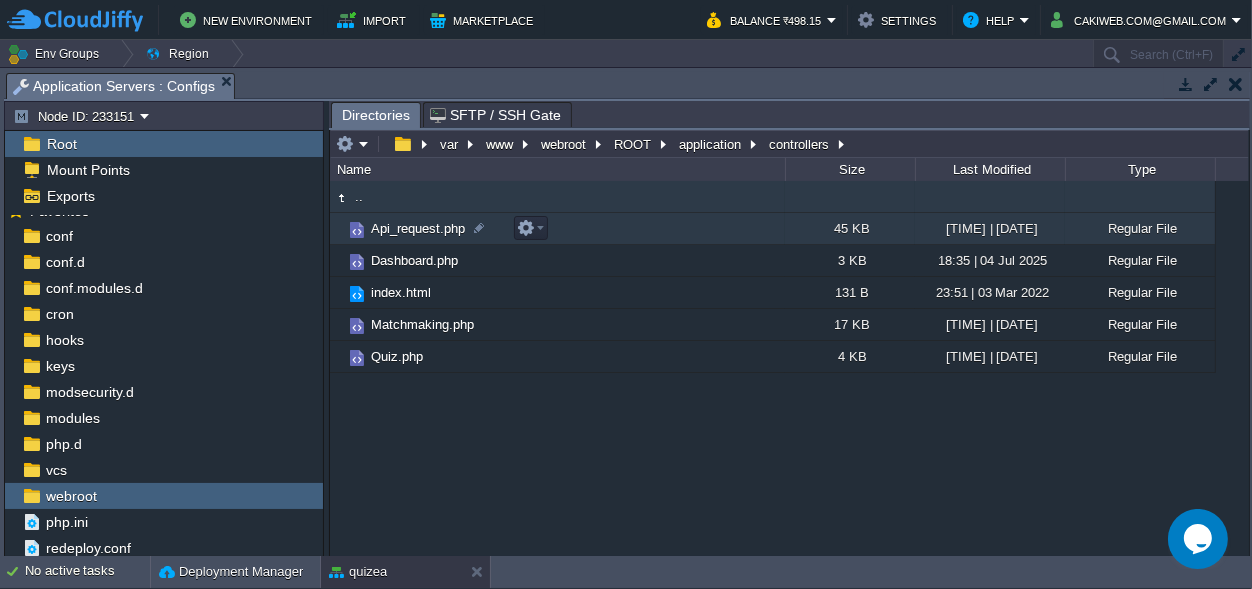 click on "Api_request.php" at bounding box center (418, 228) 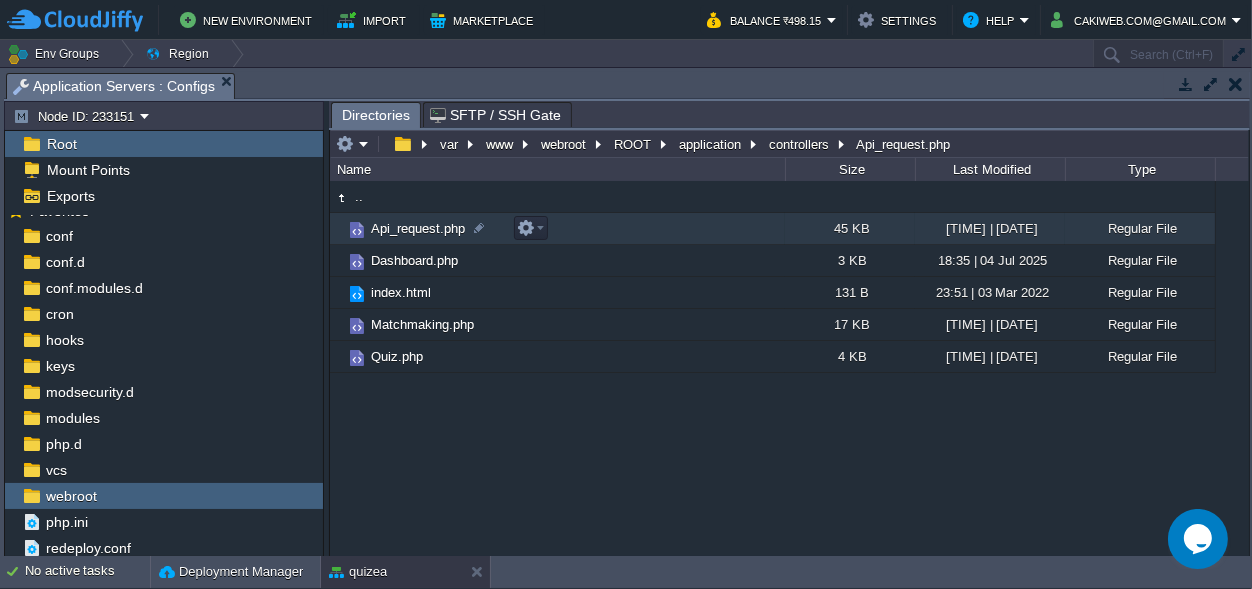 click on "Api_request.php" at bounding box center (418, 228) 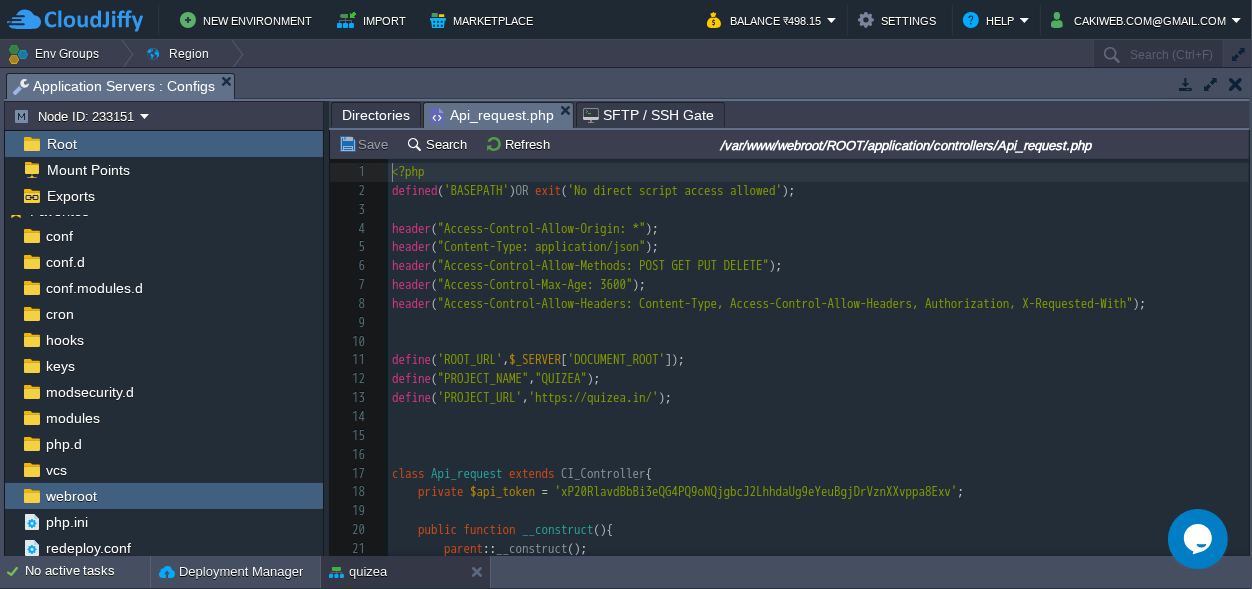 scroll, scrollTop: 7, scrollLeft: 0, axis: vertical 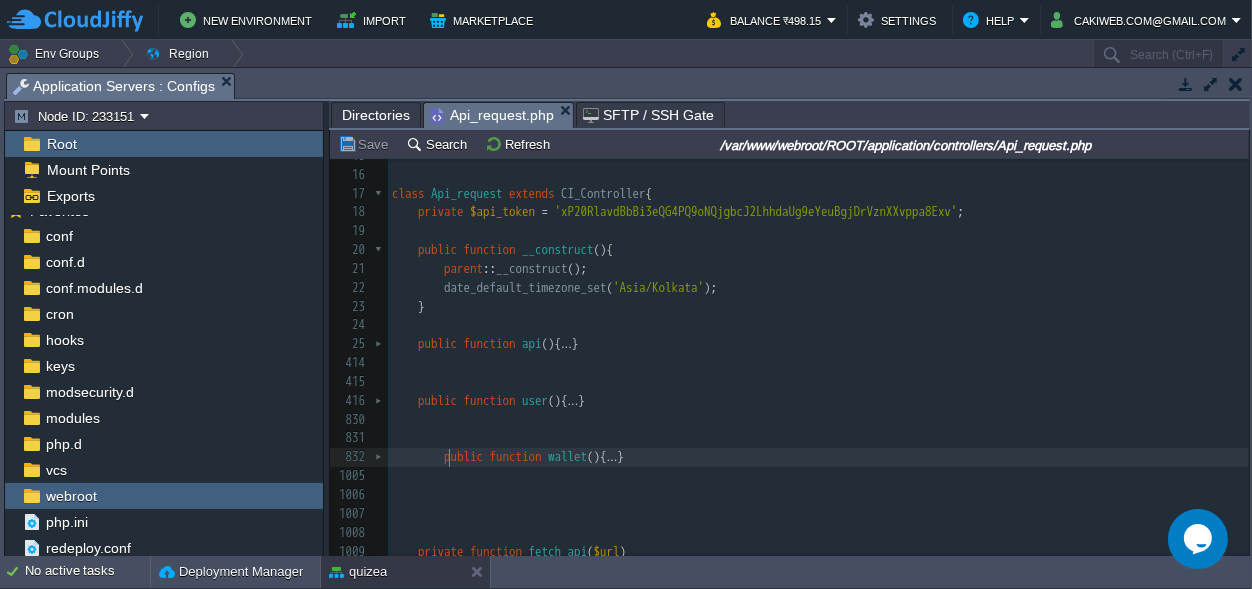 click at bounding box center [431, 457] 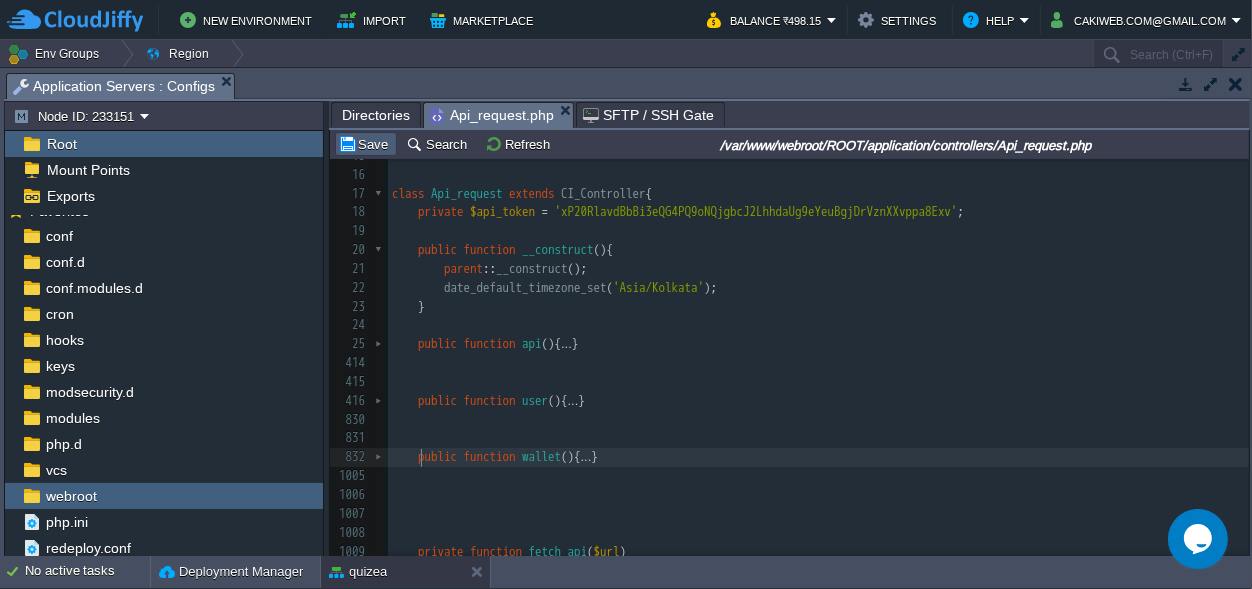 click on "Save" at bounding box center [366, 144] 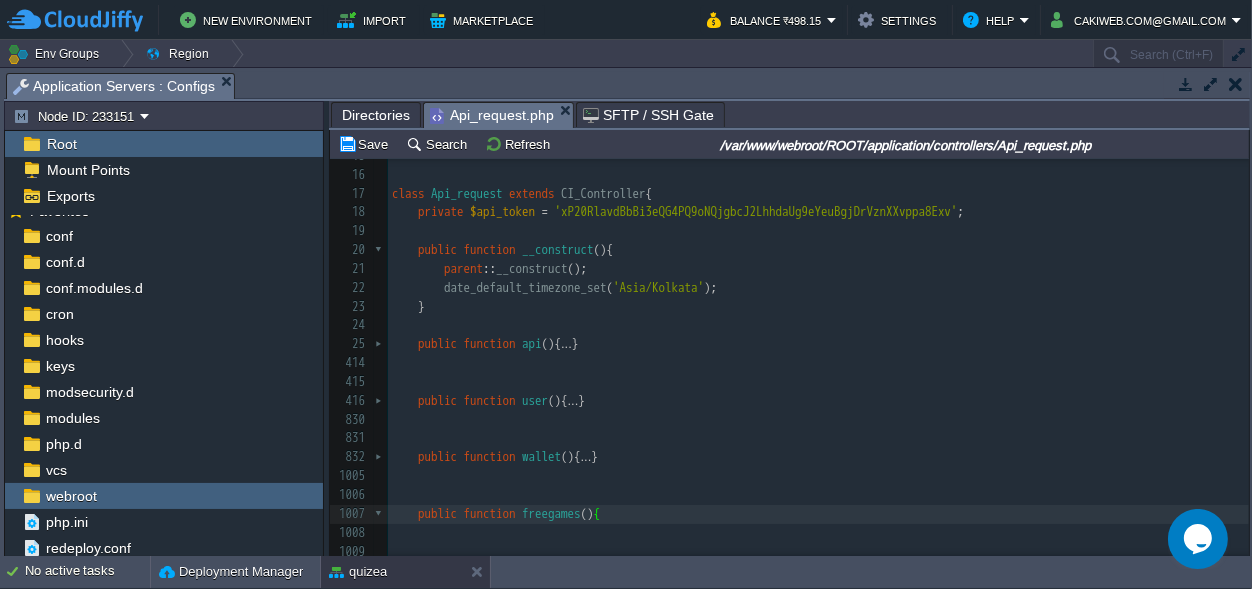 type on "public function freegames(){}" 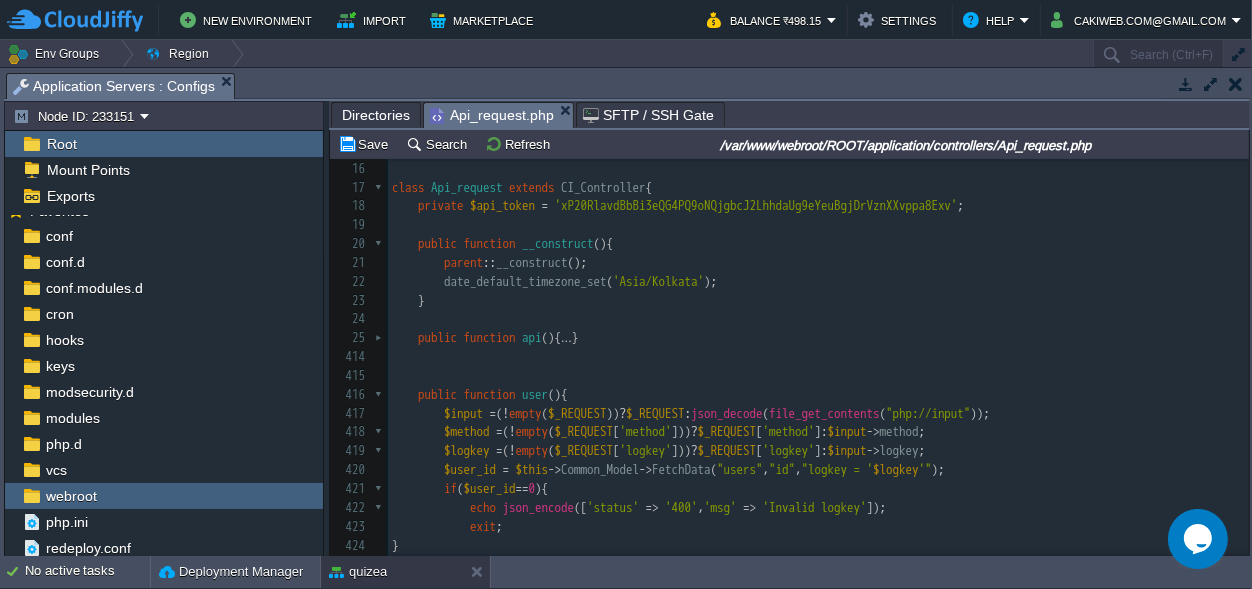 scroll, scrollTop: 379, scrollLeft: 0, axis: vertical 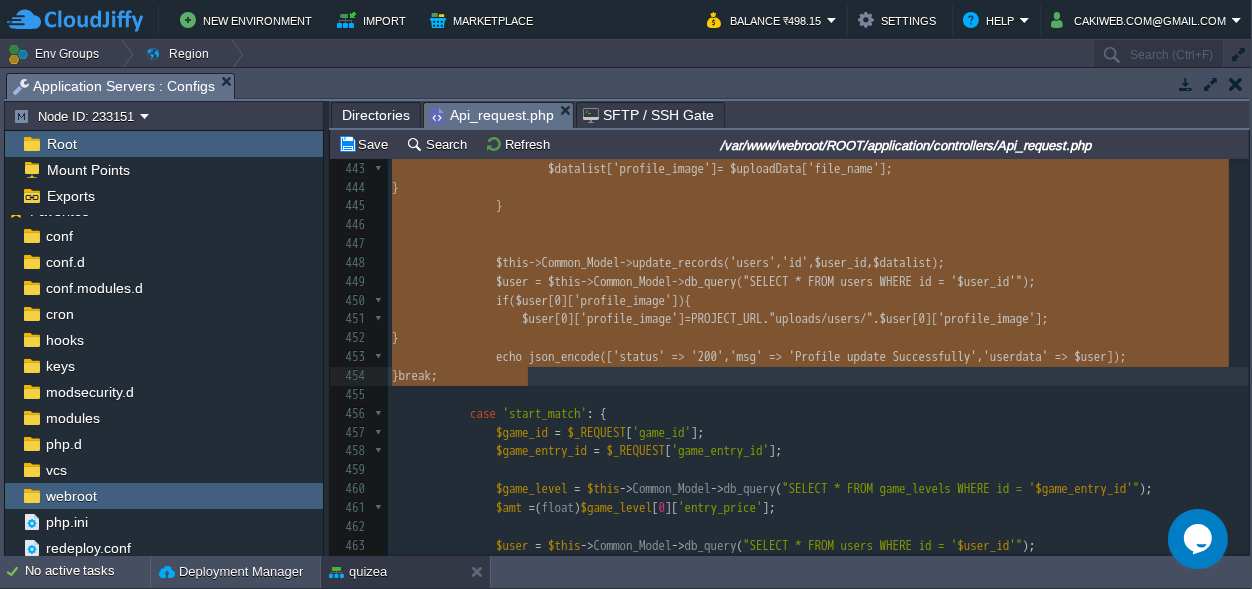 drag, startPoint x: 445, startPoint y: 222, endPoint x: 547, endPoint y: 378, distance: 186.38669 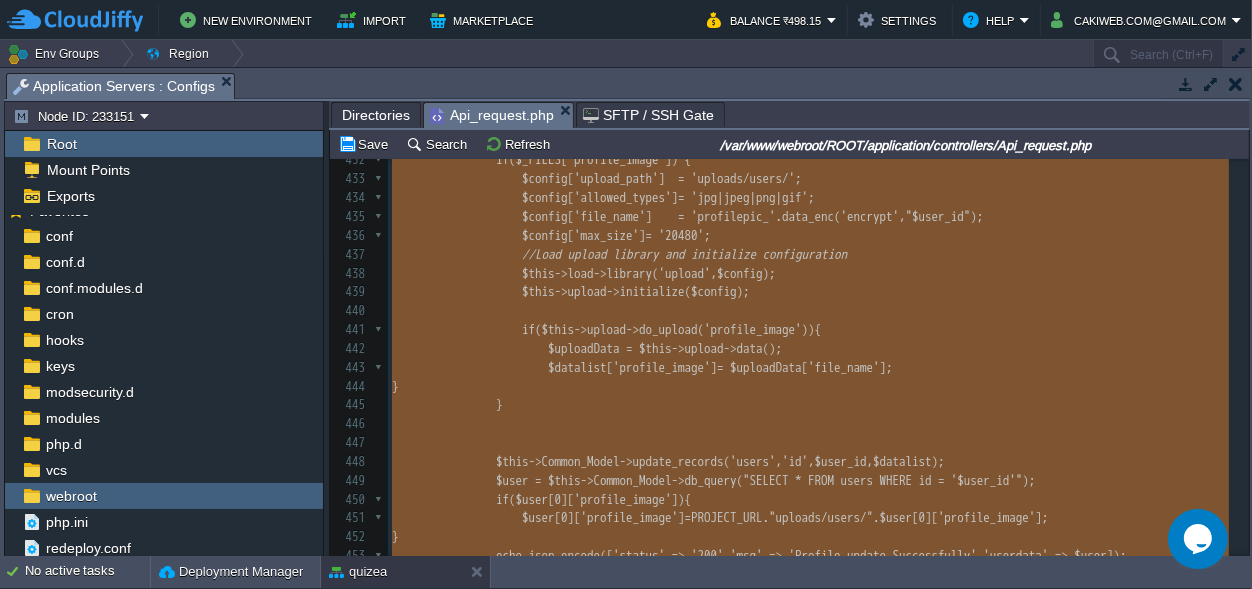 scroll, scrollTop: 740, scrollLeft: 0, axis: vertical 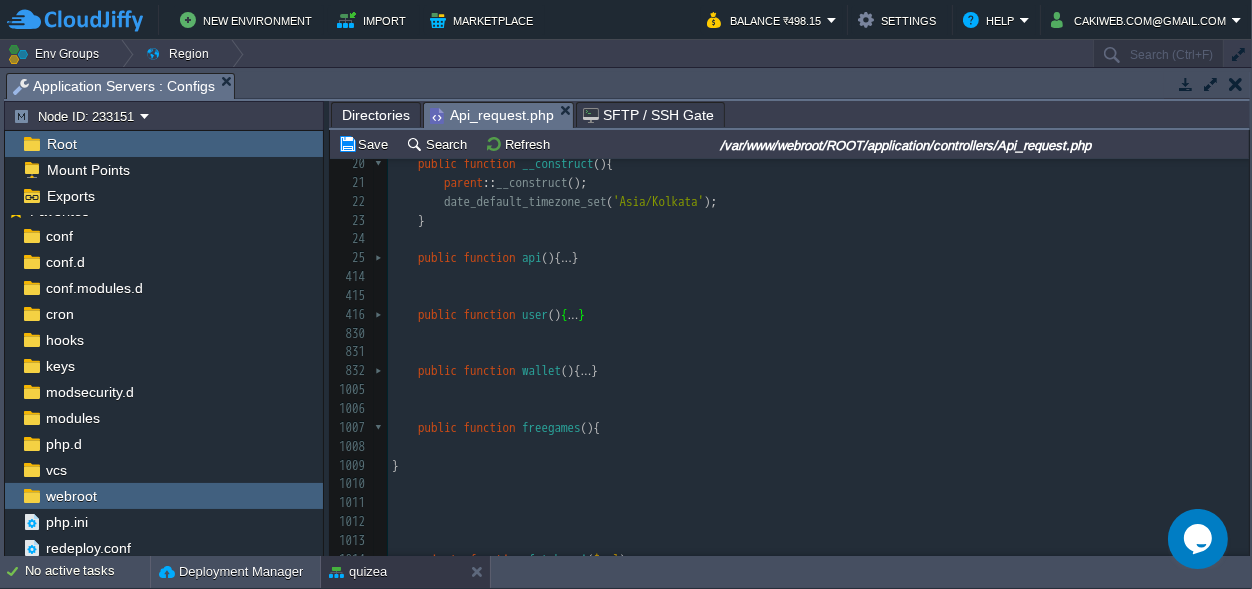 click at bounding box center [818, 447] 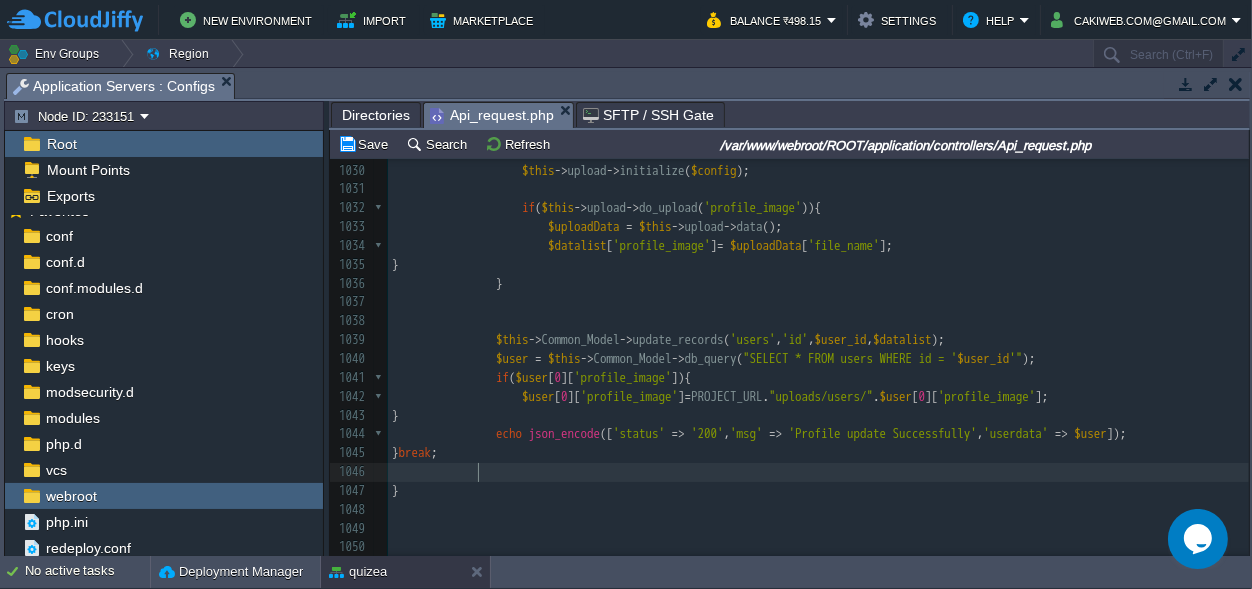 type on "}" 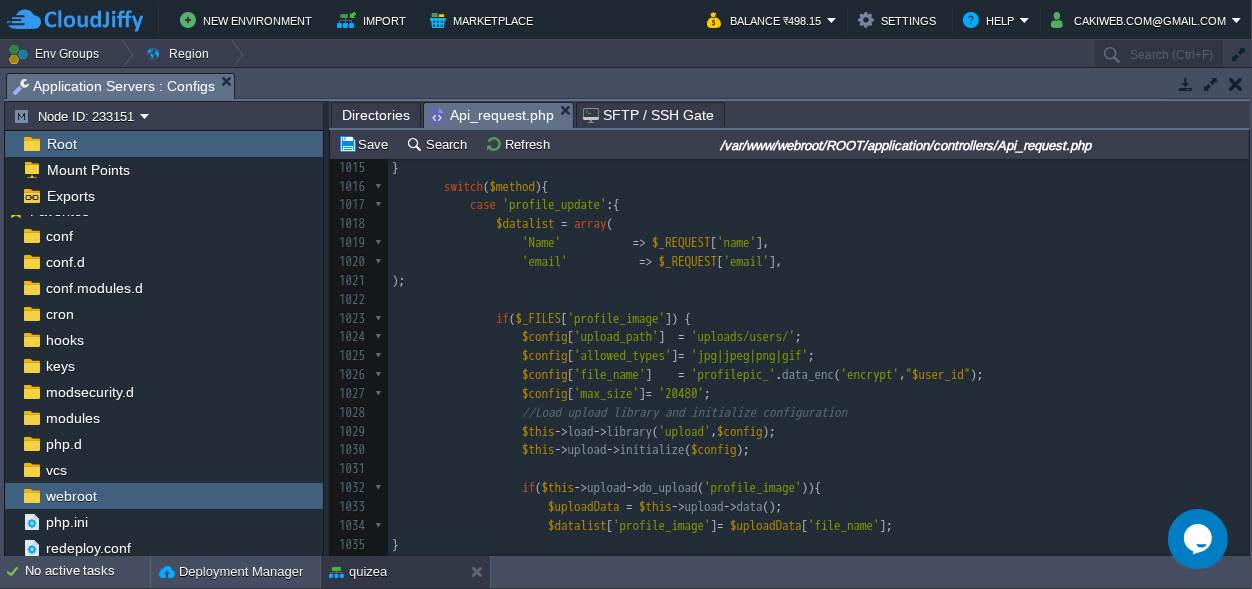 click on "Name Comment Size Upload Date           Node ID: 233151 Root Mount Points Exports Mark the most frequently used files and directories as Favorites to easily access them within this panel. Favorites conf conf.d conf.modules.d cron hooks keys modsecurity.d modules php.d vcs webroot php.ini redeploy.conf   Directories Api_request.php SFTP / SSH Gate       var www webroot ROOT application controllers Api_request.php Name Size Last Modified Type .. Api_request.php 45 KB 10:36   |   24 Jul 2025 Regular File Dashboard.php 3 KB 18:35   |   04 Jul 2025 Regular File index.html 131 B 23:51   |   03 Mar 2022 Regular File Matchmaking.php 17 KB 11:34   |   24 Jul 2025 Regular File Quiz.php 4 KB 17:47   |   04 Jul 2025 Regular File   Save Search Refresh /var/www/webroot/ROOT/application/controllers/Api_request.php x" at bounding box center [627, 312] 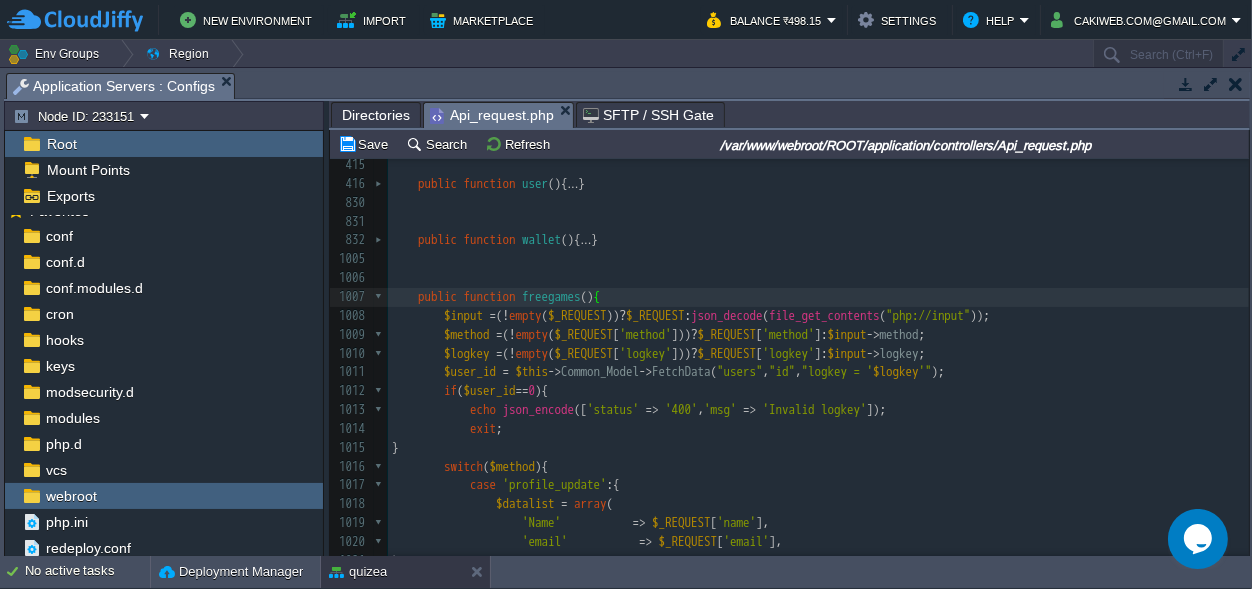 scroll, scrollTop: 497, scrollLeft: 0, axis: vertical 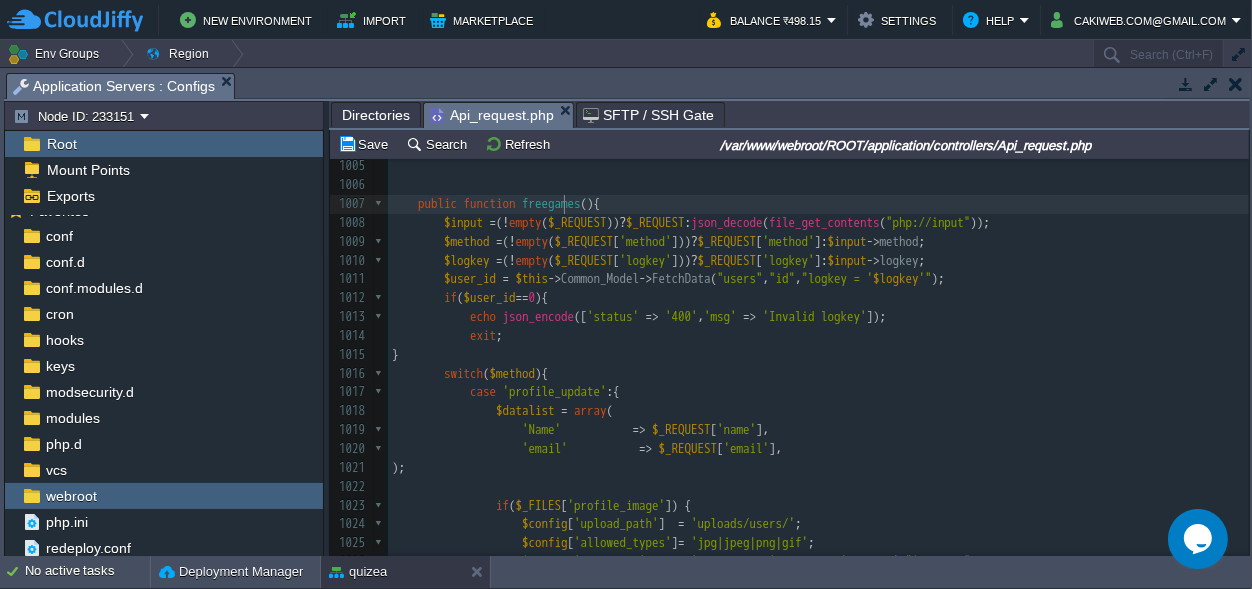 click on "freegames" at bounding box center [551, 203] 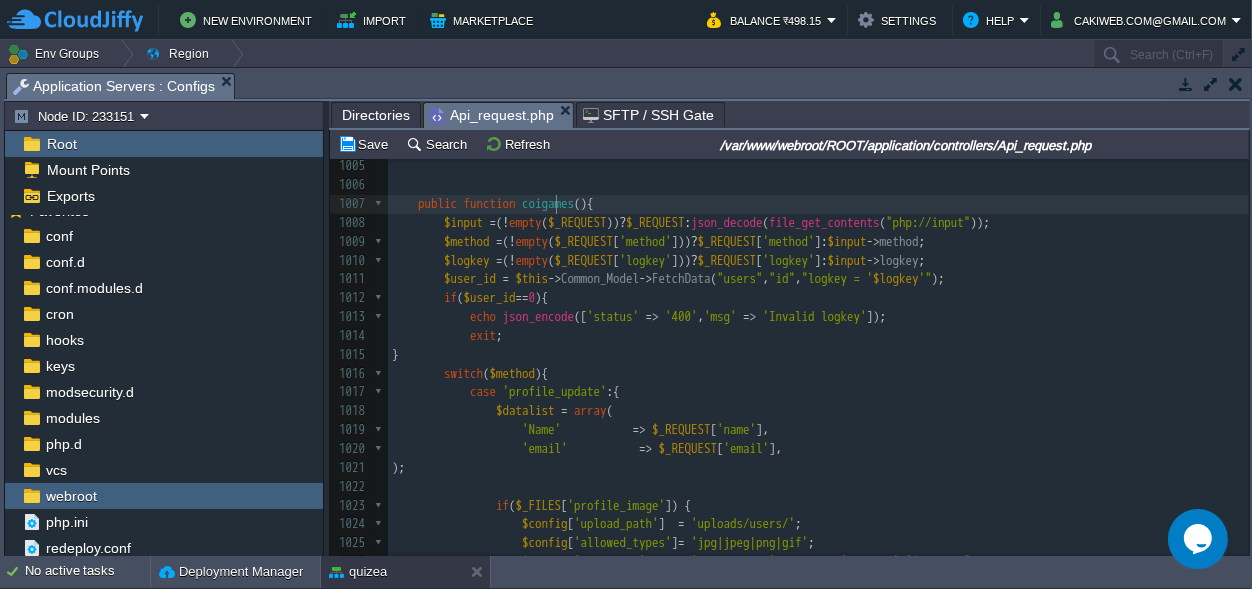 scroll, scrollTop: 0, scrollLeft: 28, axis: horizontal 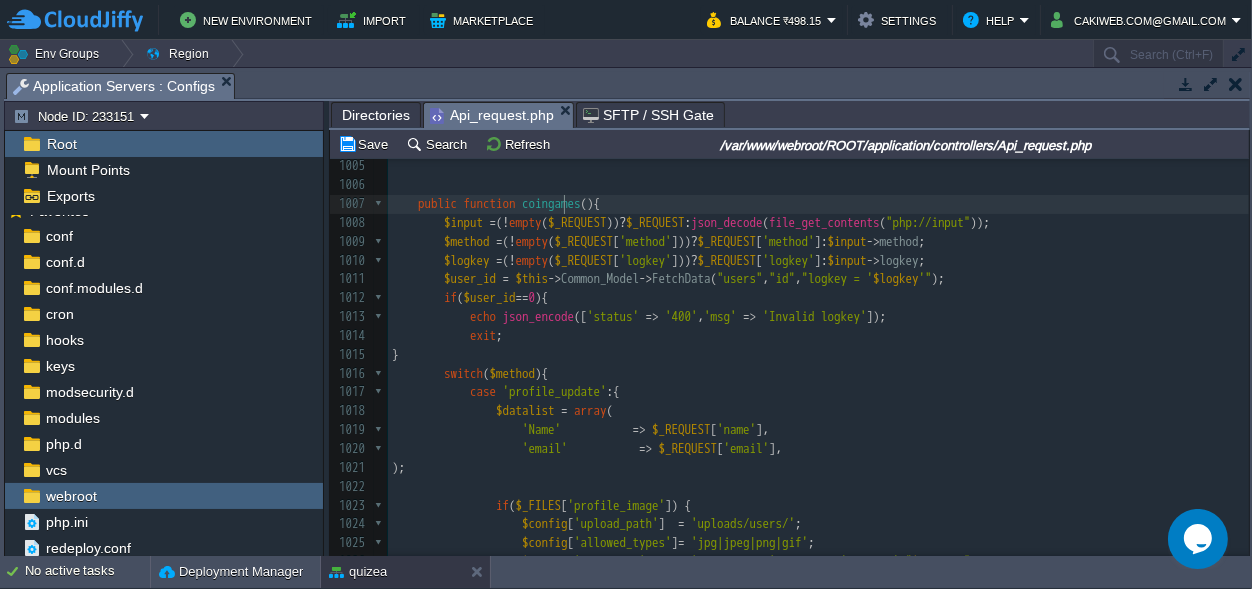 type on "coin_" 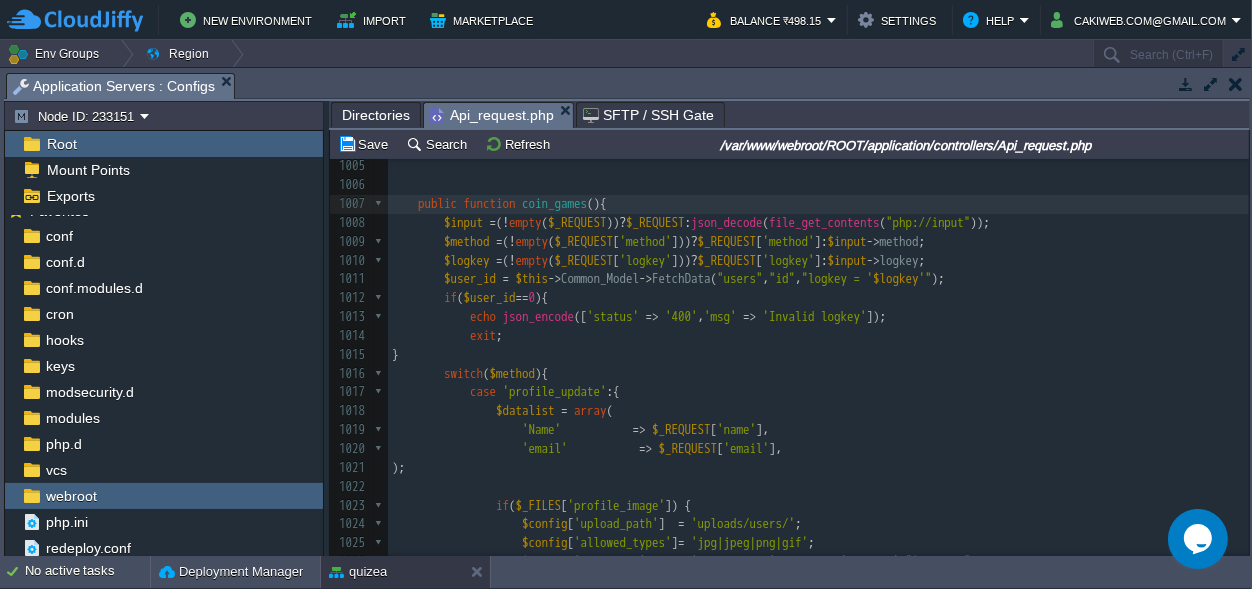 scroll, scrollTop: 683, scrollLeft: 0, axis: vertical 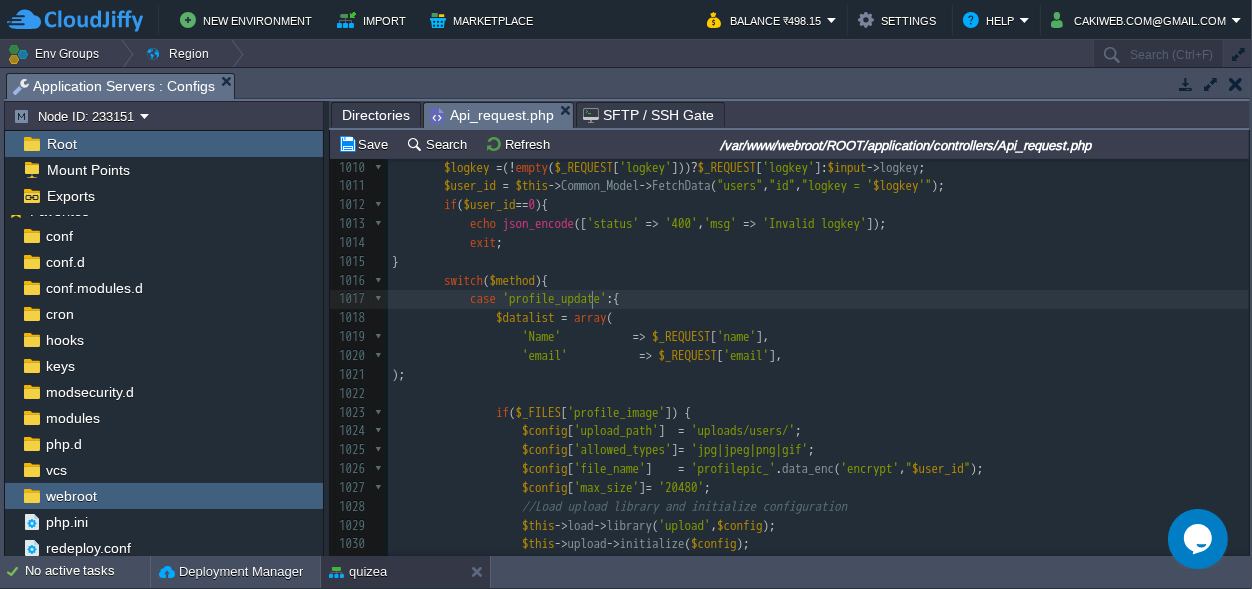 click on "'profile_update'" at bounding box center (555, 298) 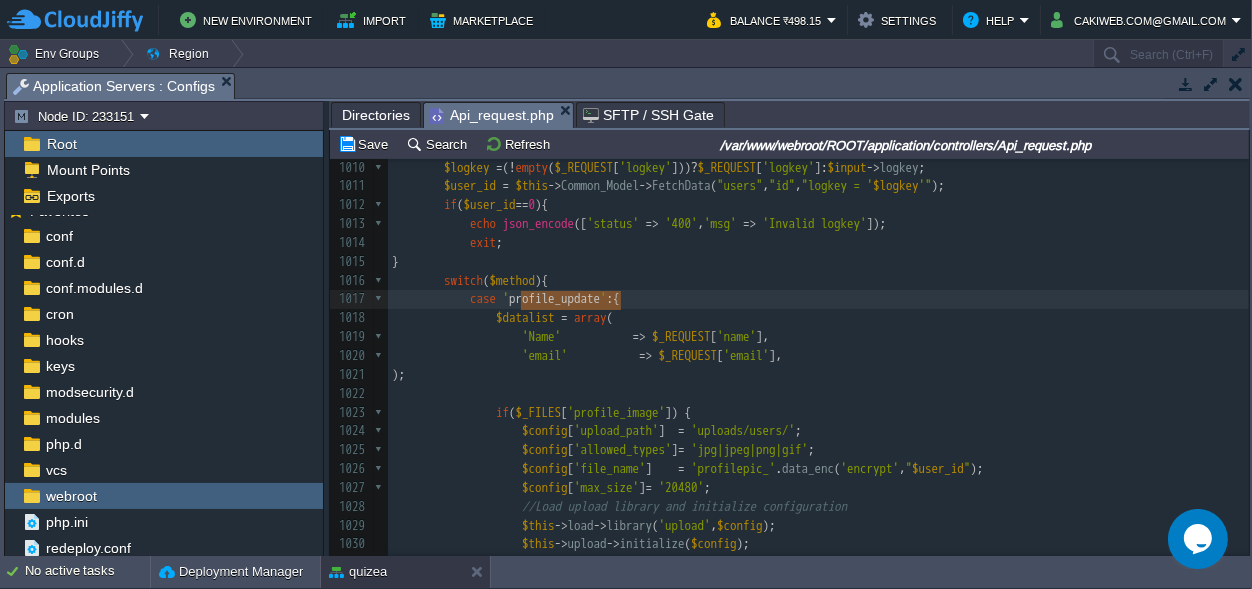scroll, scrollTop: 0, scrollLeft: 99, axis: horizontal 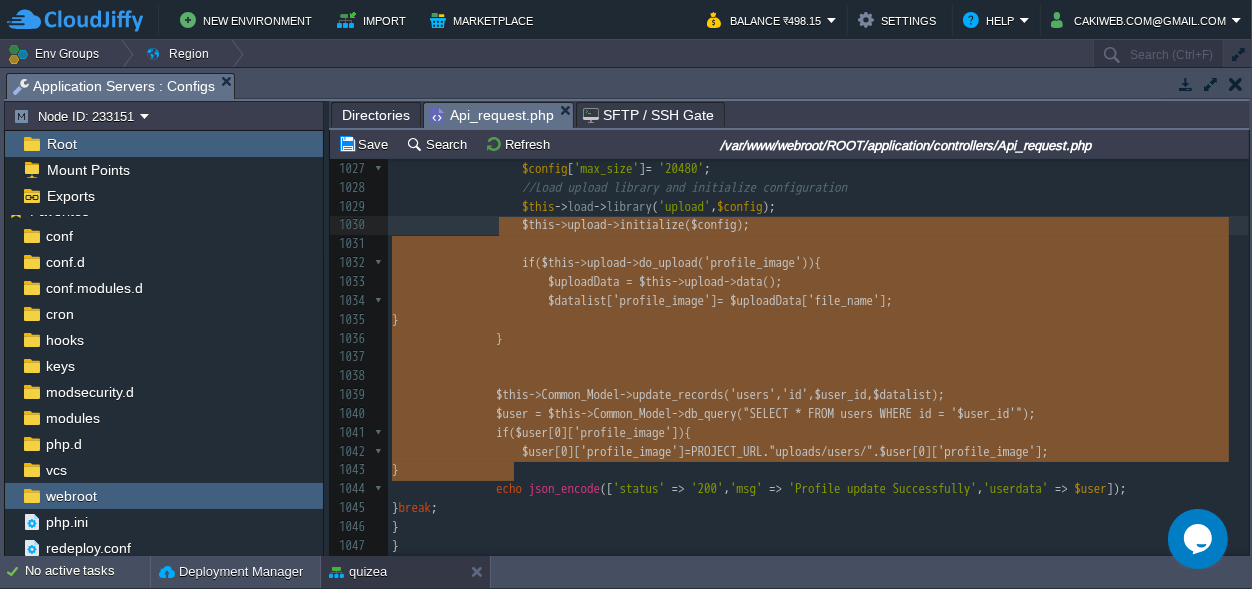 type on "-" 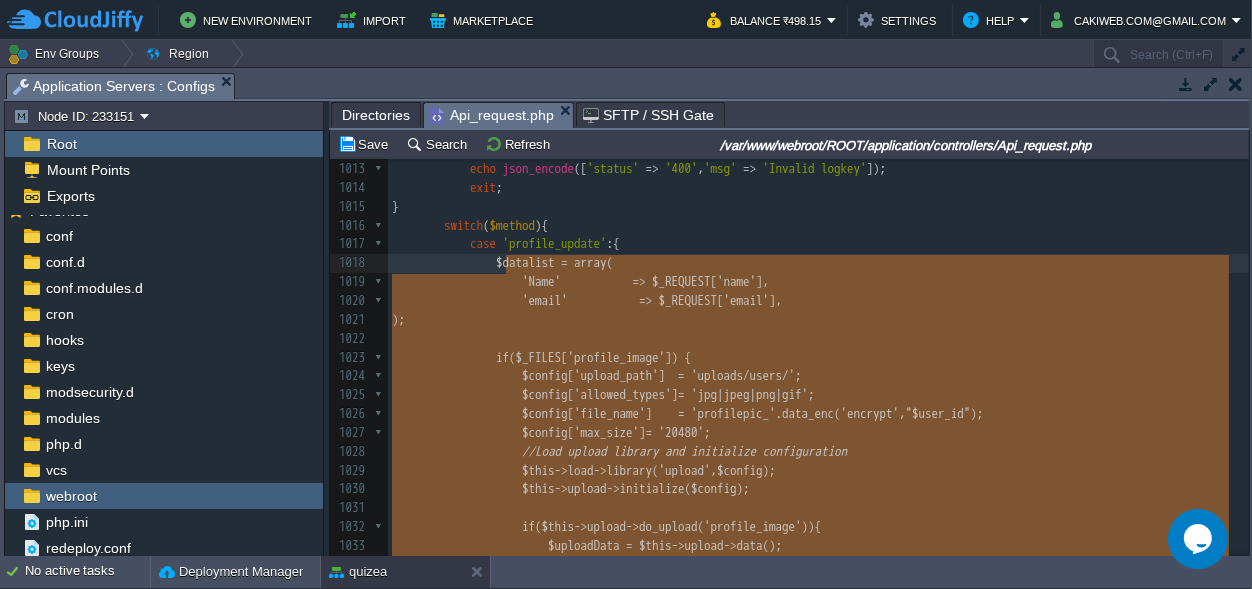 drag, startPoint x: 529, startPoint y: 415, endPoint x: 504, endPoint y: 262, distance: 155.02902 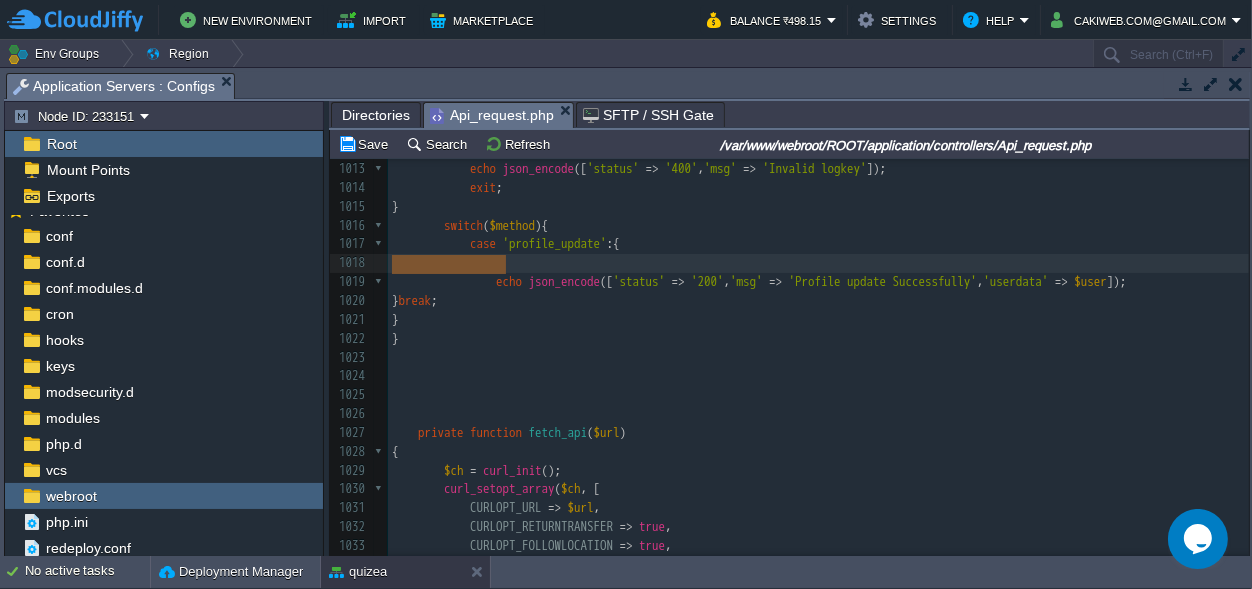drag, startPoint x: 512, startPoint y: 268, endPoint x: 369, endPoint y: 259, distance: 143.28294 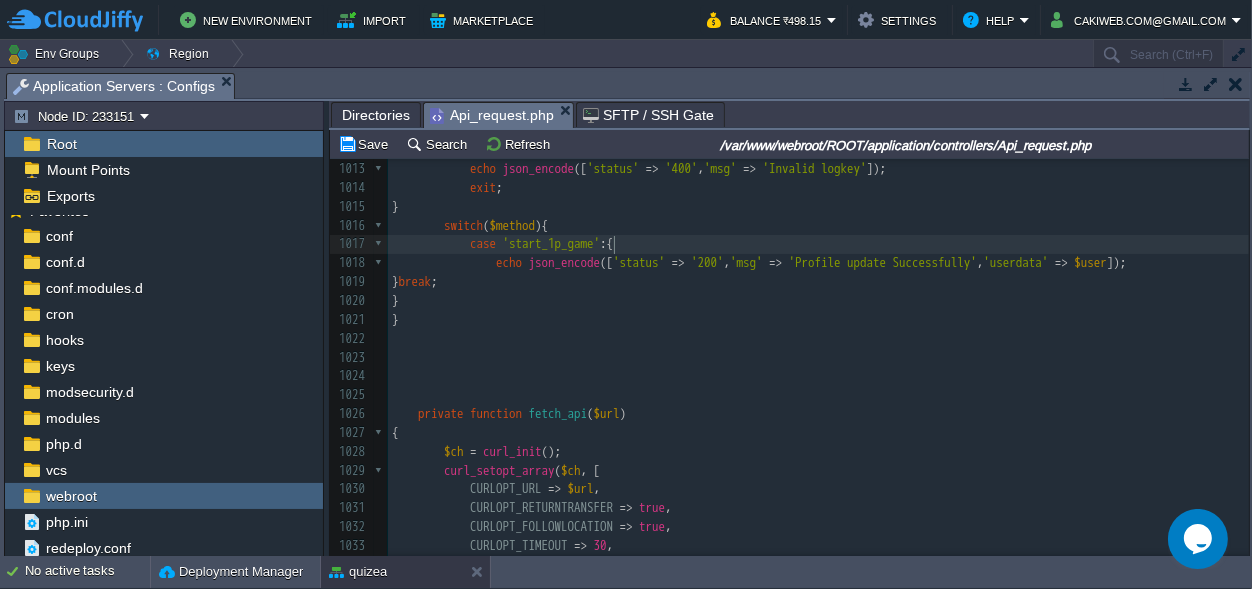 type on "start_1p_games" 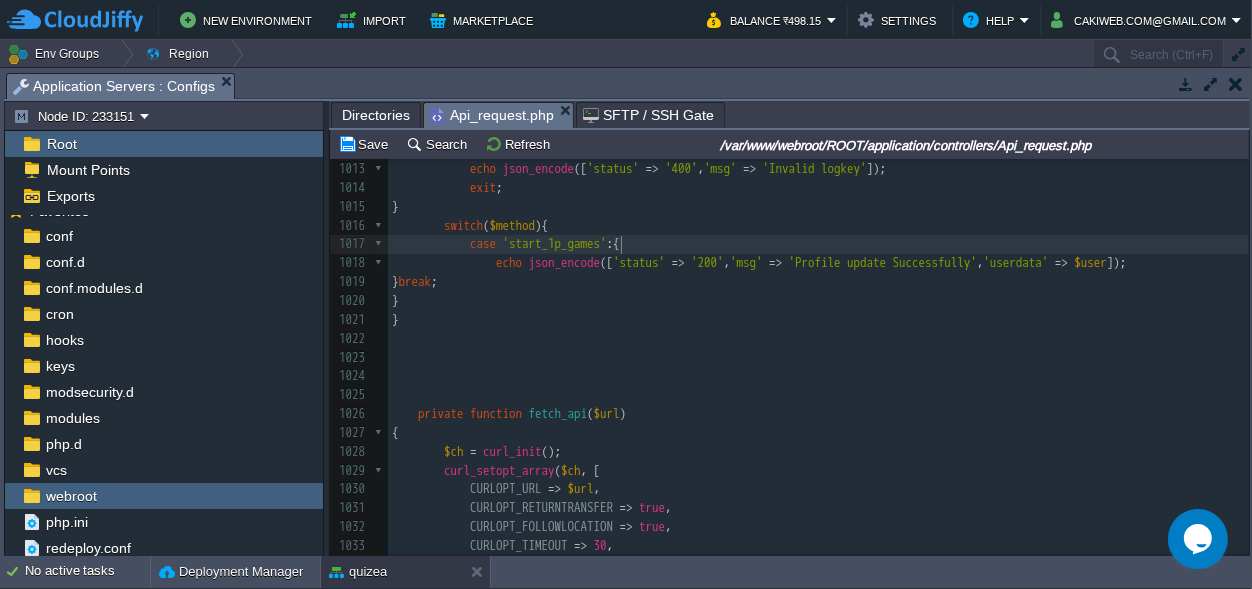 scroll, scrollTop: 0, scrollLeft: 0, axis: both 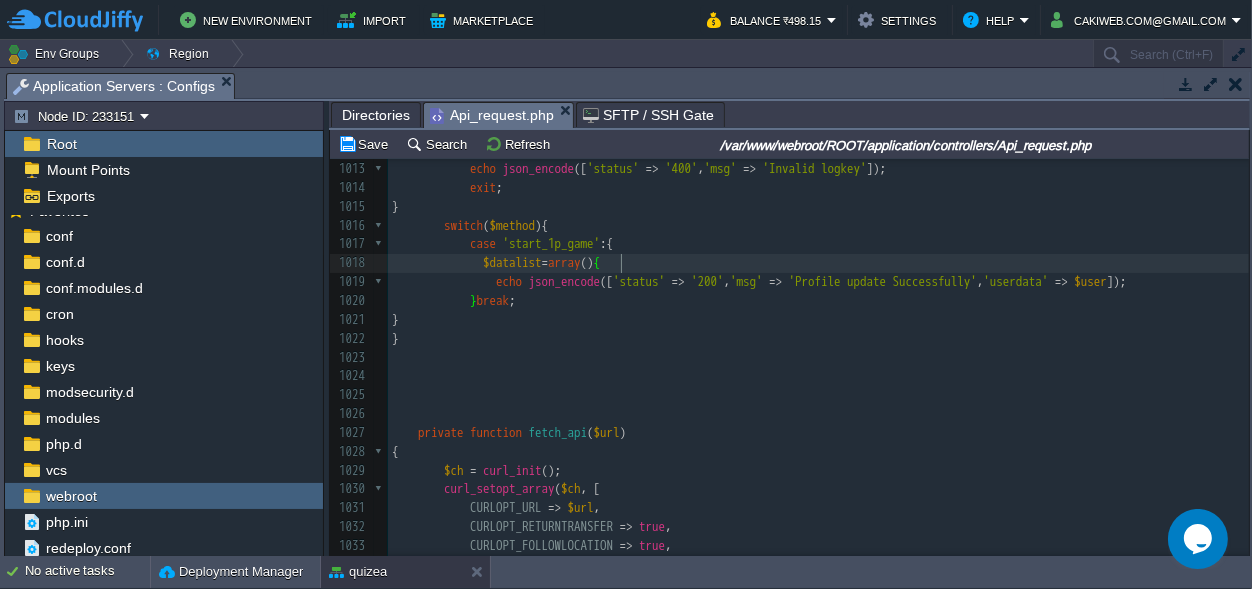 type on "$datalist=array(){}" 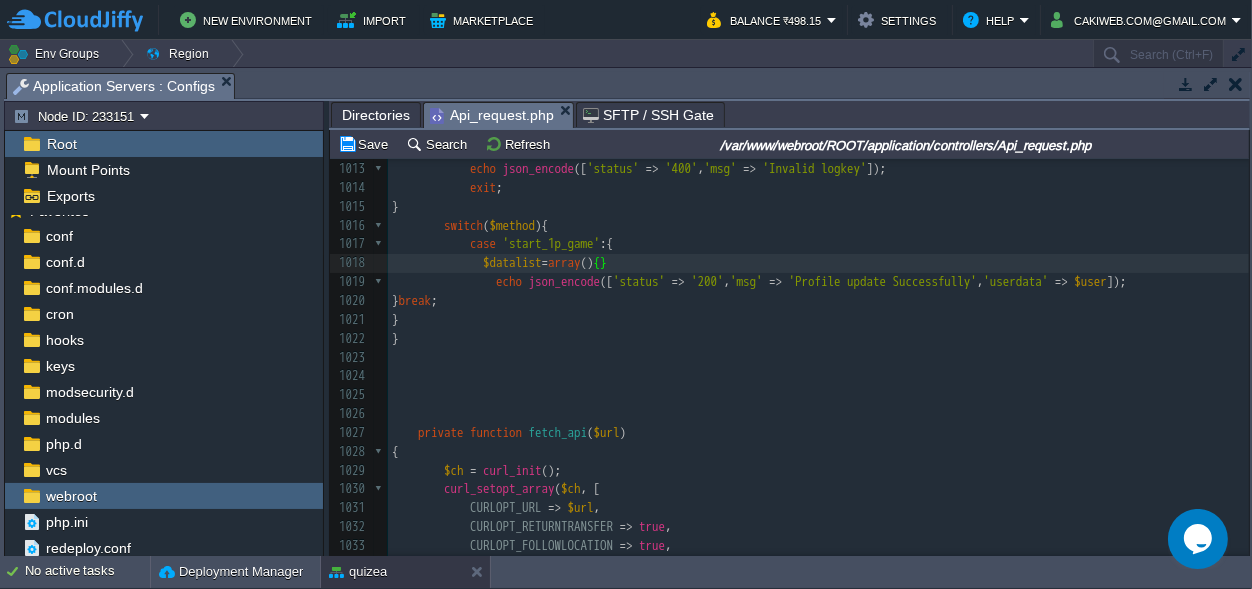 scroll, scrollTop: 0, scrollLeft: 0, axis: both 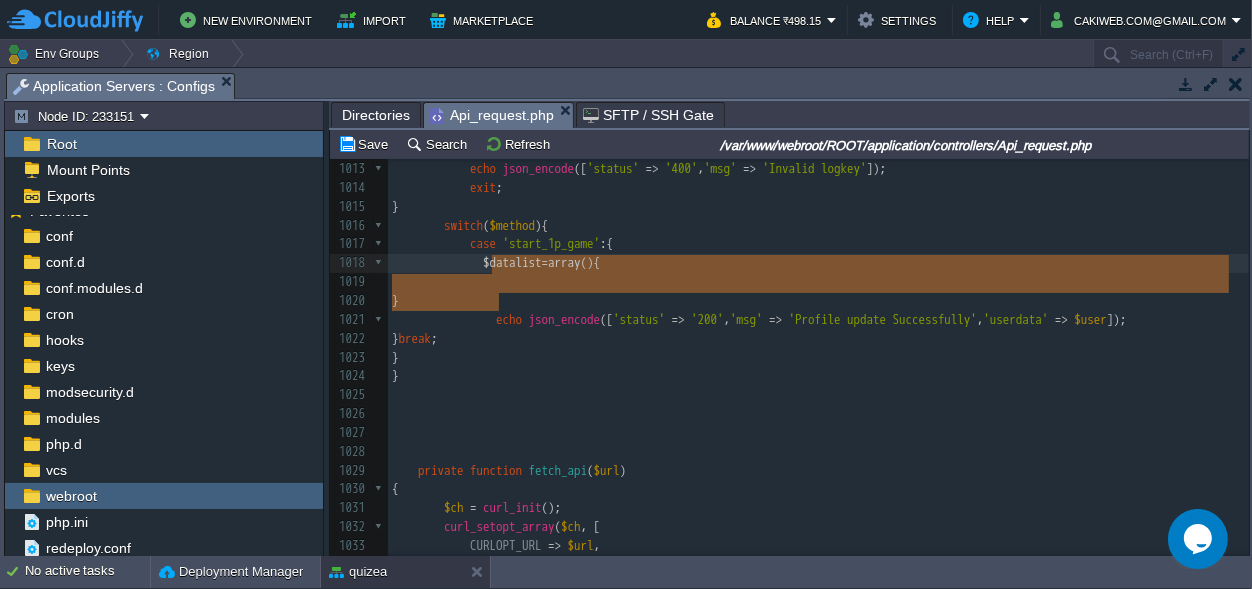 drag, startPoint x: 501, startPoint y: 304, endPoint x: 492, endPoint y: 271, distance: 34.20526 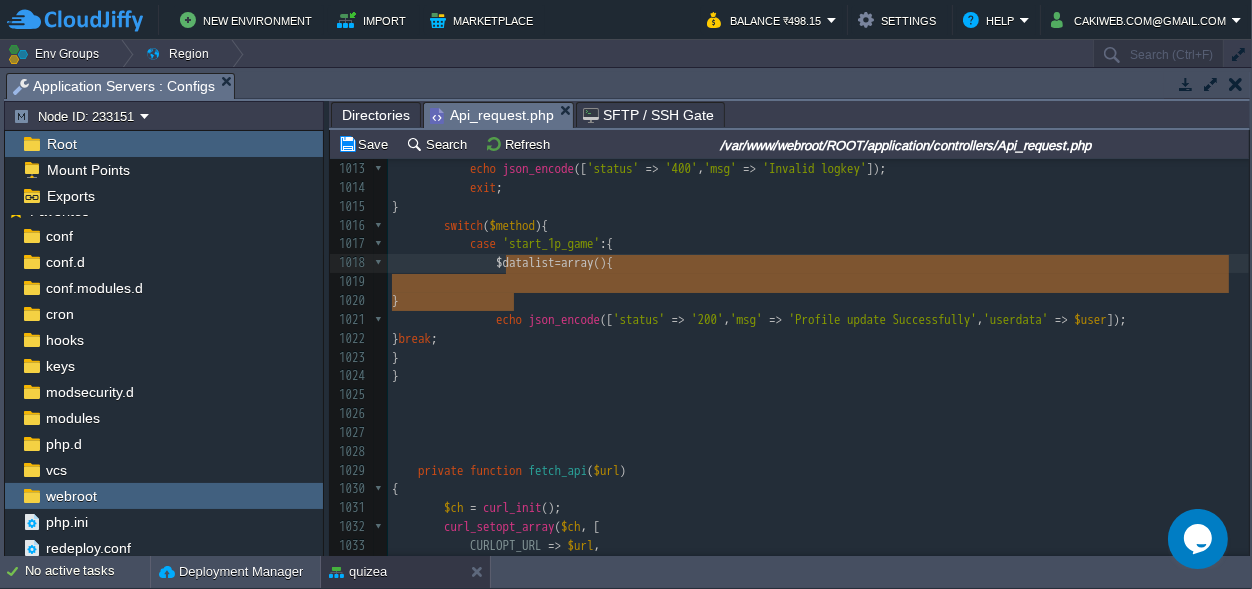 type on "$datalist=array(){" 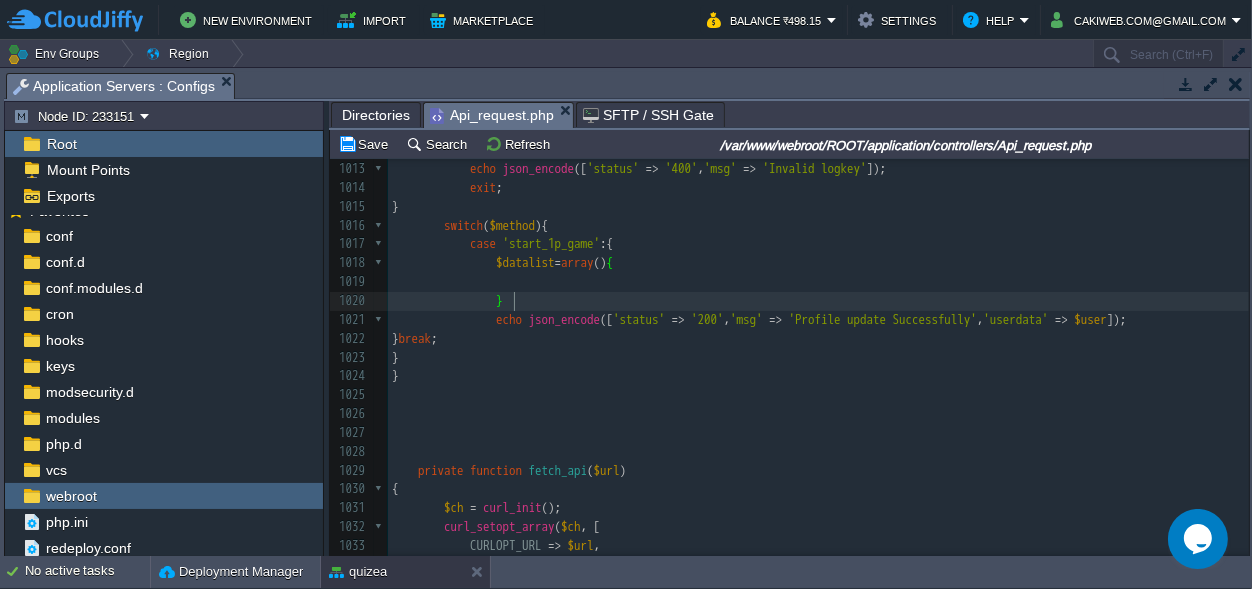 scroll, scrollTop: 0, scrollLeft: 0, axis: both 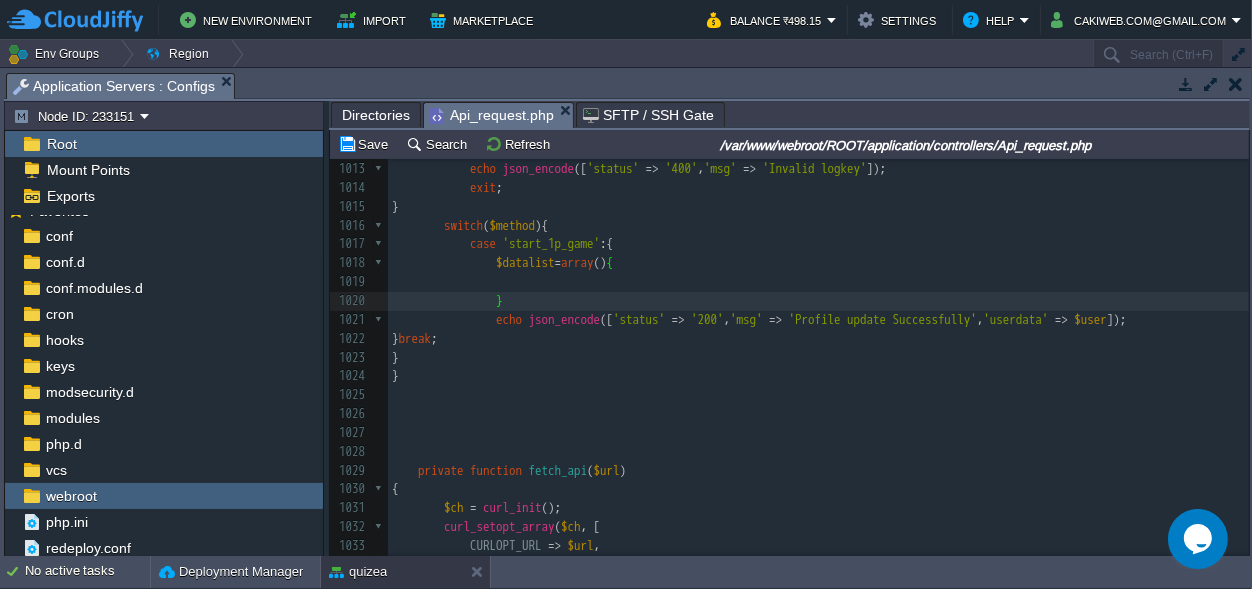 type 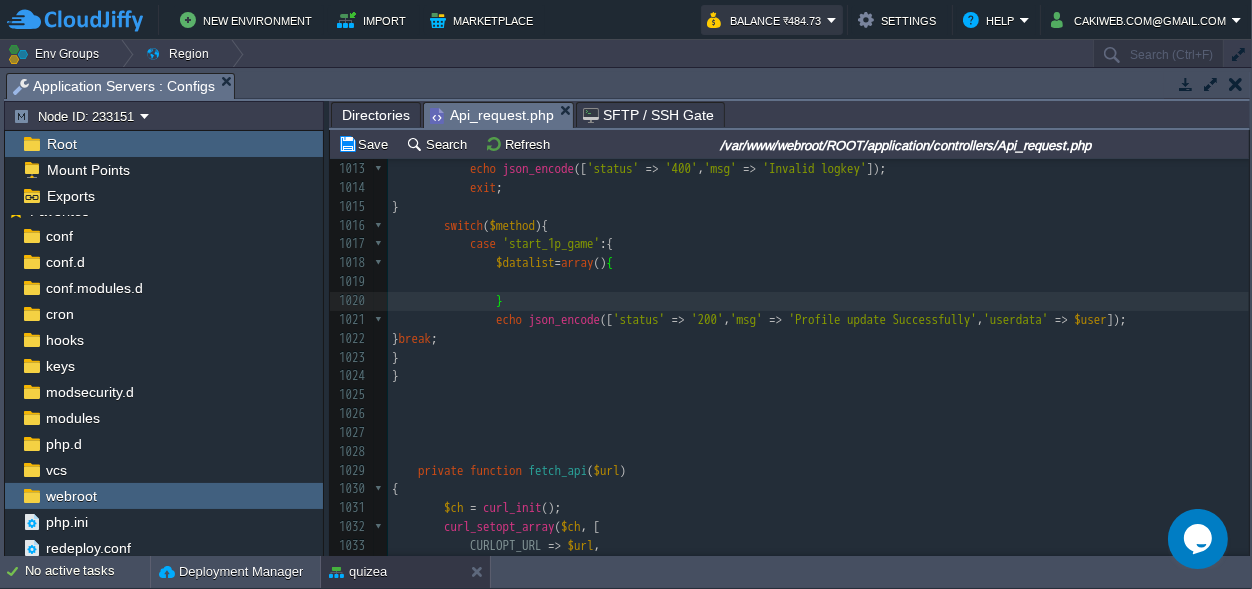 click on "Balance ₹484.73" at bounding box center (767, 20) 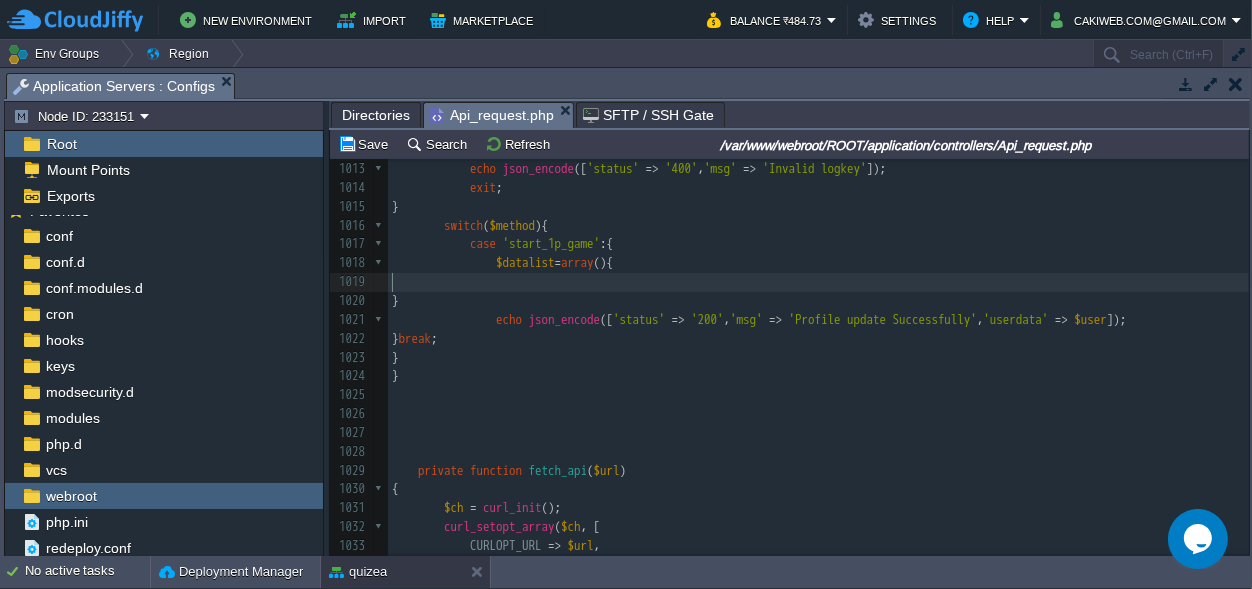 click on "​" at bounding box center [818, 282] 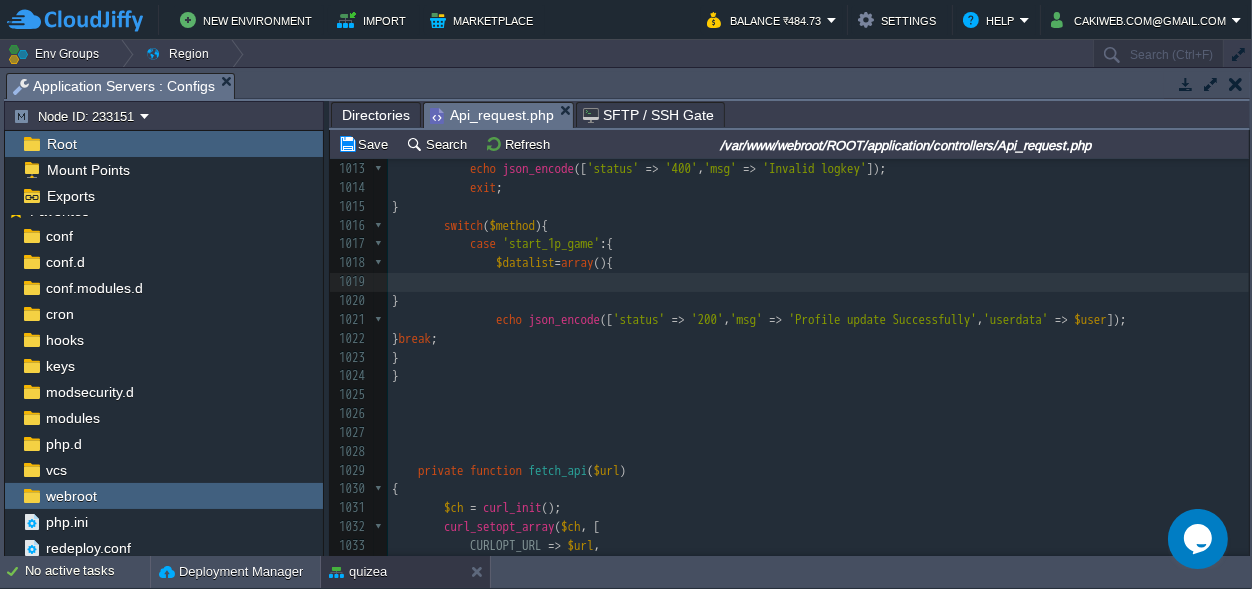 click on "New Environment Import Marketplace Bonus ₹0.00 Upgrade Account Balance ₹484.73 Settings Help [EMAIL]       Env Groups             Region       Search (Ctrl+F)         auto-gen Name Status Tags Usage [NAME] [NAME].cloudjiffy.net Running                                 + Add to Env Group                                                                                                                                                            RAM                 36%                                         CPU                 2%                             3 / 4                    3%       [NAME] [NAME].cloudjiffy.net Running                                 + Add to Env Group                                                                                                                                                            RAM                 31%                                         CPU                 1%             10%" at bounding box center [626, 294] 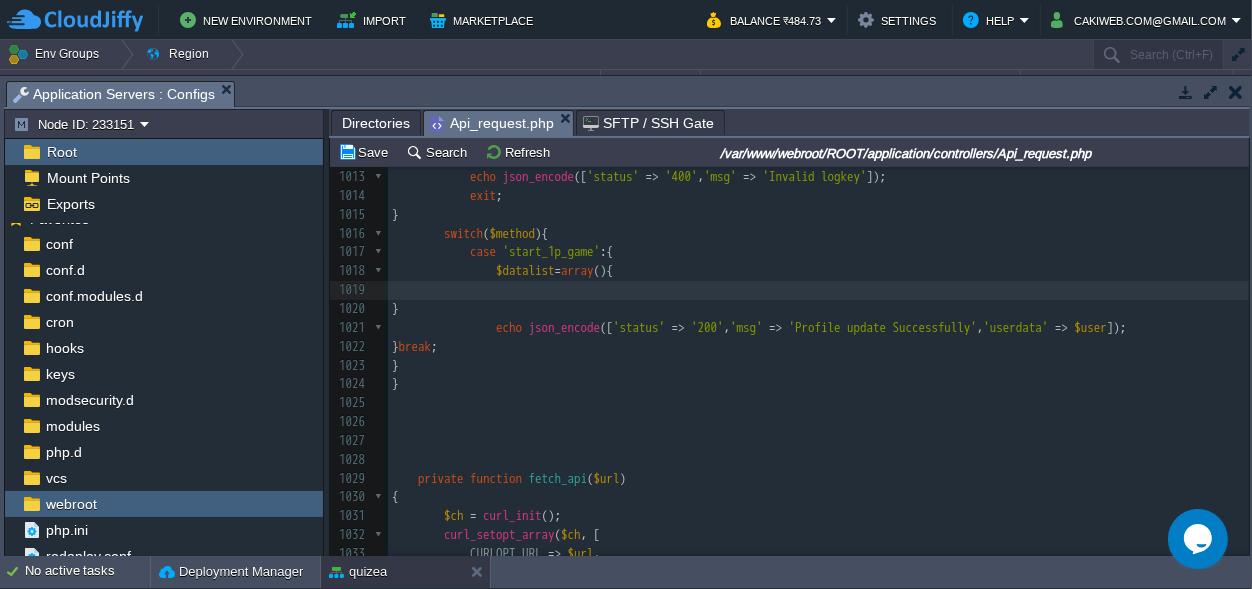 drag, startPoint x: 396, startPoint y: 88, endPoint x: 425, endPoint y: 589, distance: 501.83862 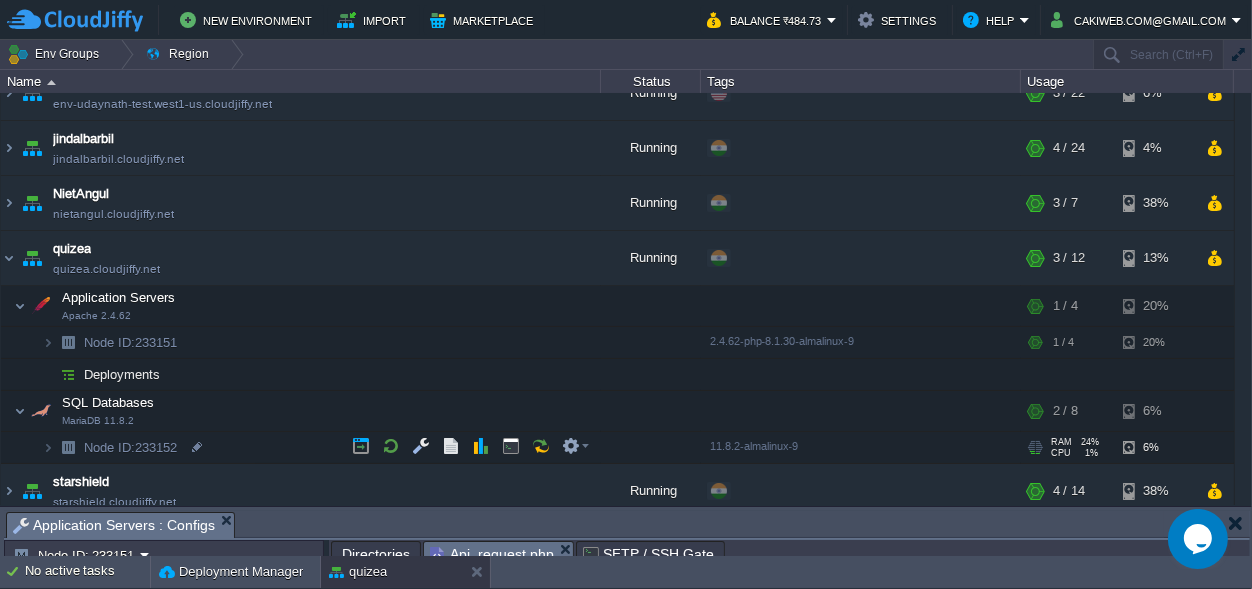 scroll, scrollTop: 315, scrollLeft: 0, axis: vertical 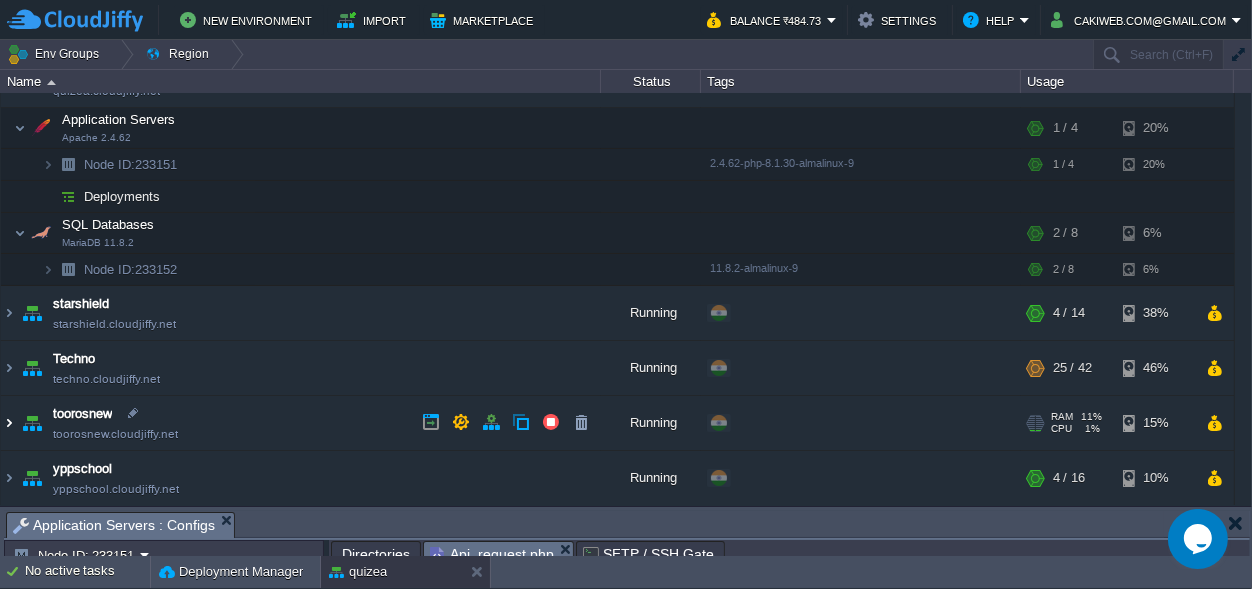 click at bounding box center [9, 423] 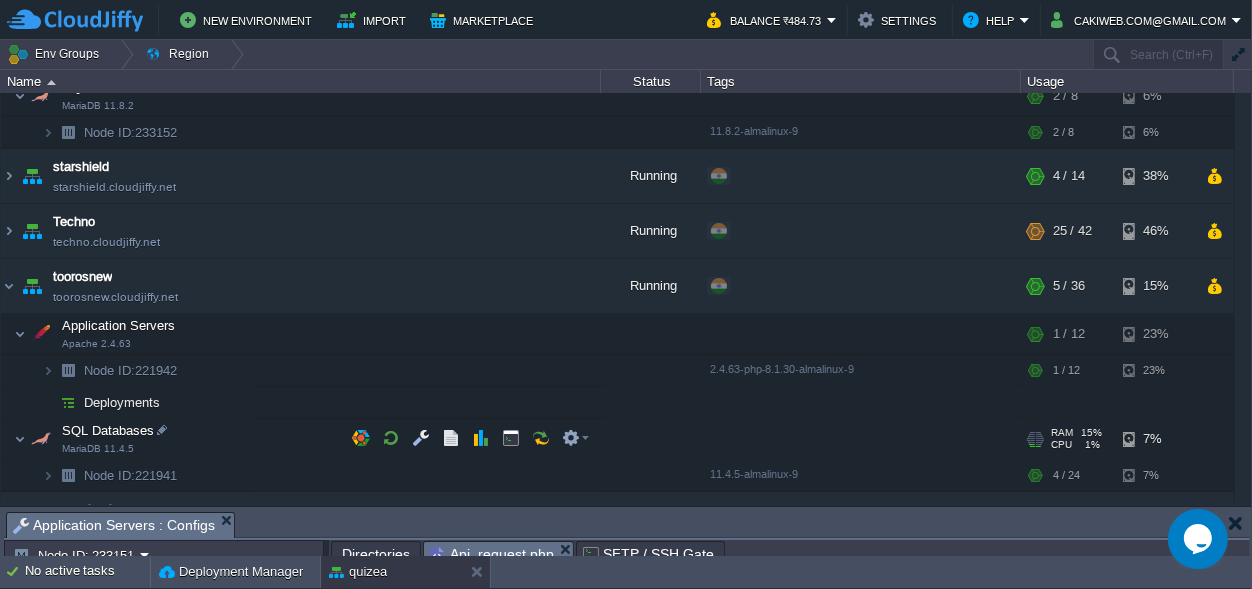 scroll, scrollTop: 493, scrollLeft: 0, axis: vertical 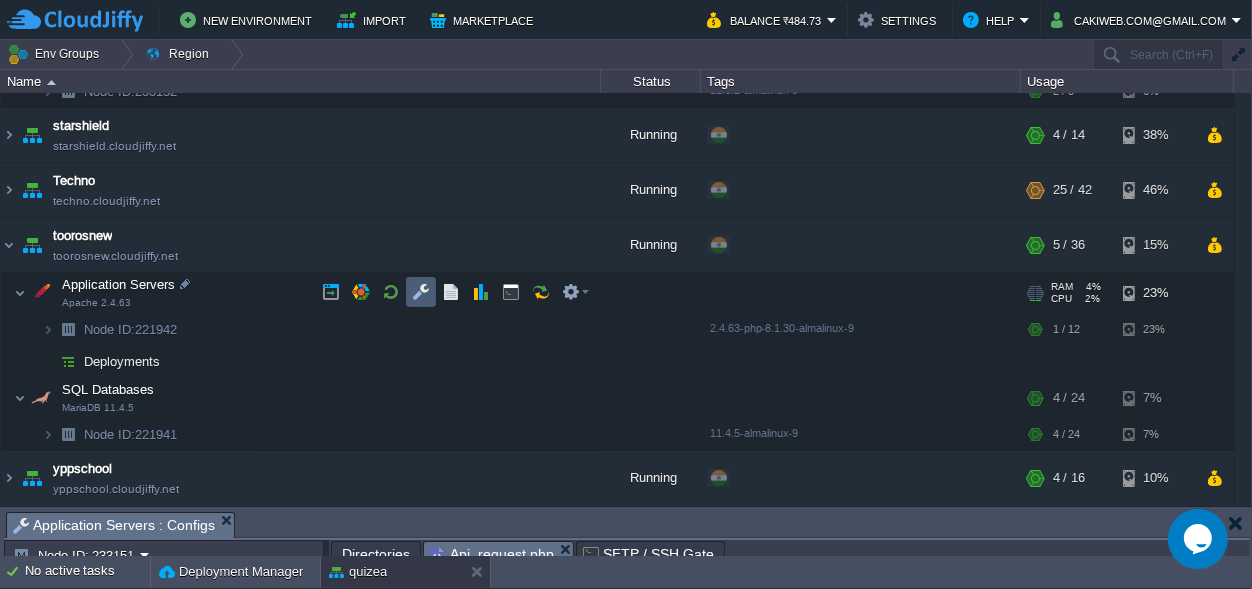 click at bounding box center [421, 292] 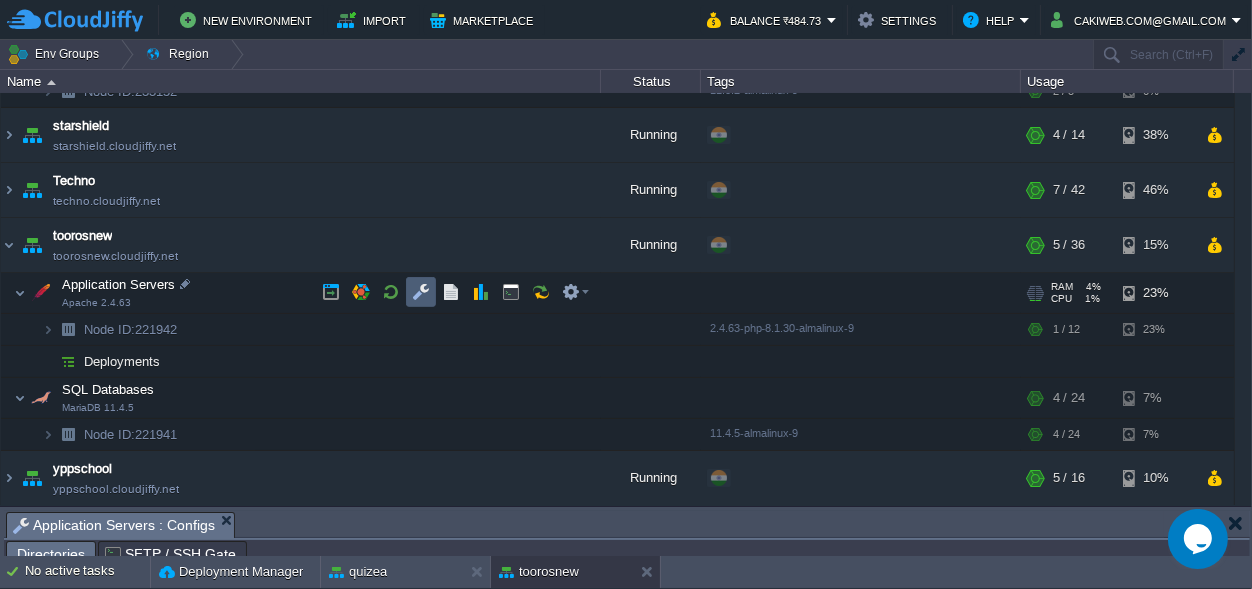 scroll, scrollTop: 32, scrollLeft: 0, axis: vertical 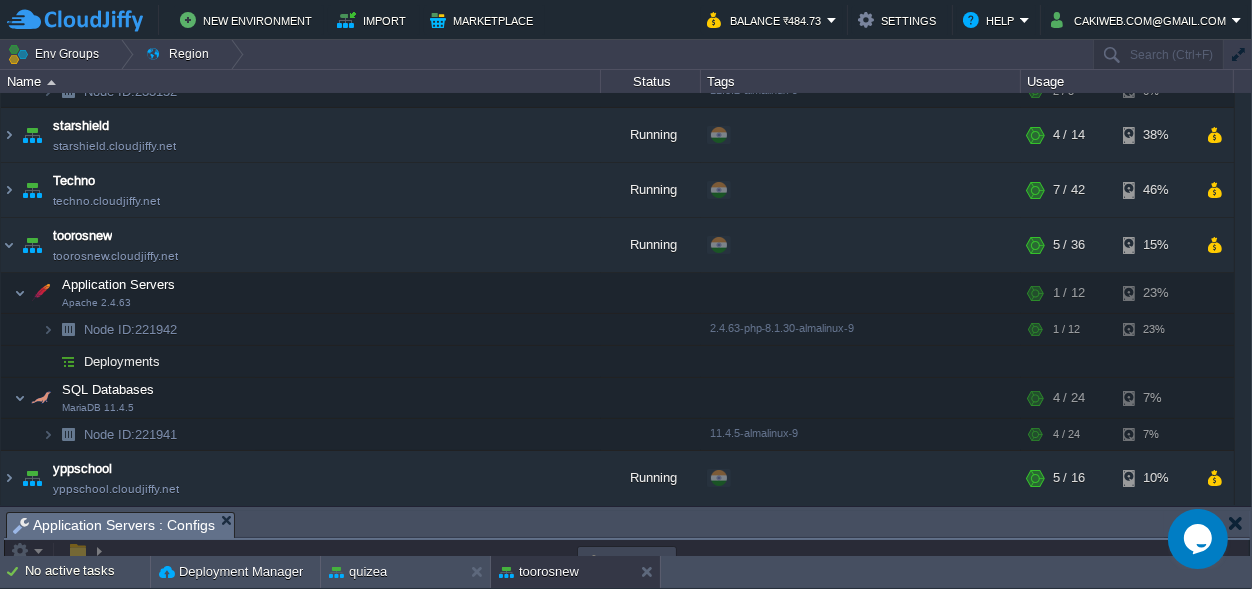 drag, startPoint x: 552, startPoint y: 501, endPoint x: 541, endPoint y: -27, distance: 528.11456 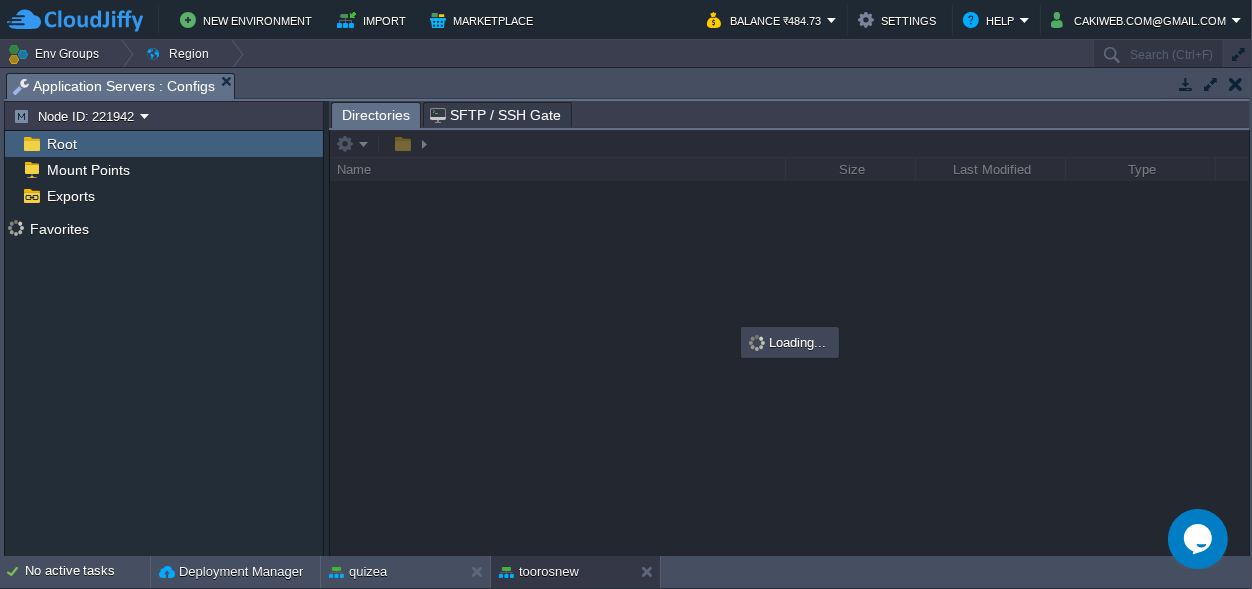 scroll, scrollTop: 0, scrollLeft: 0, axis: both 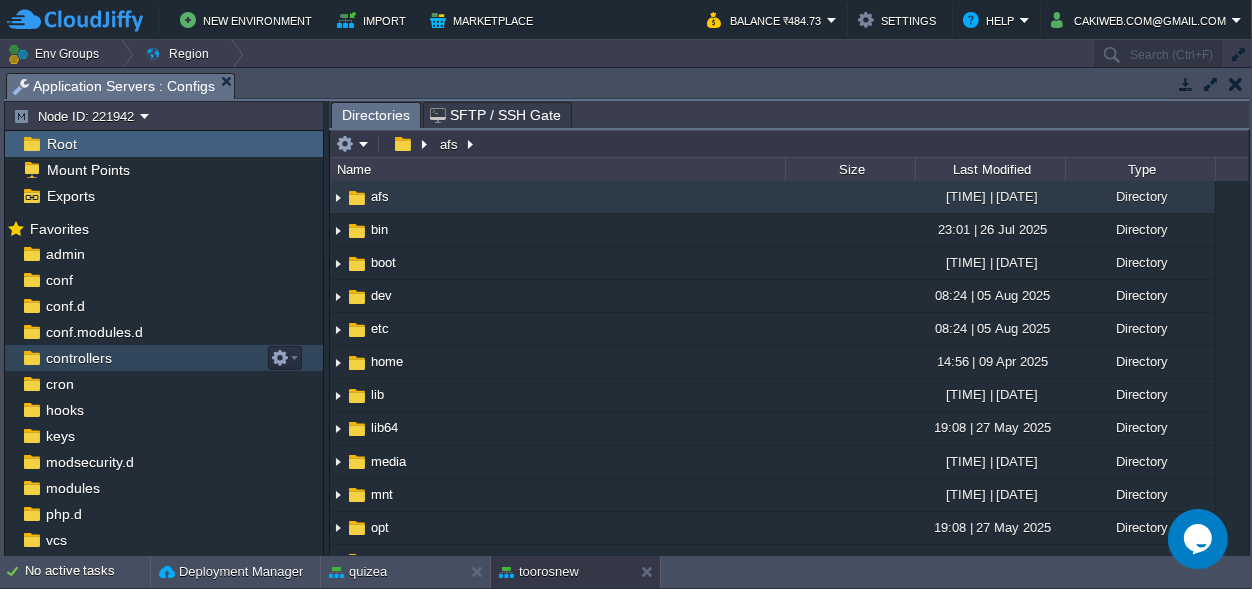 click on "controllers" at bounding box center [78, 358] 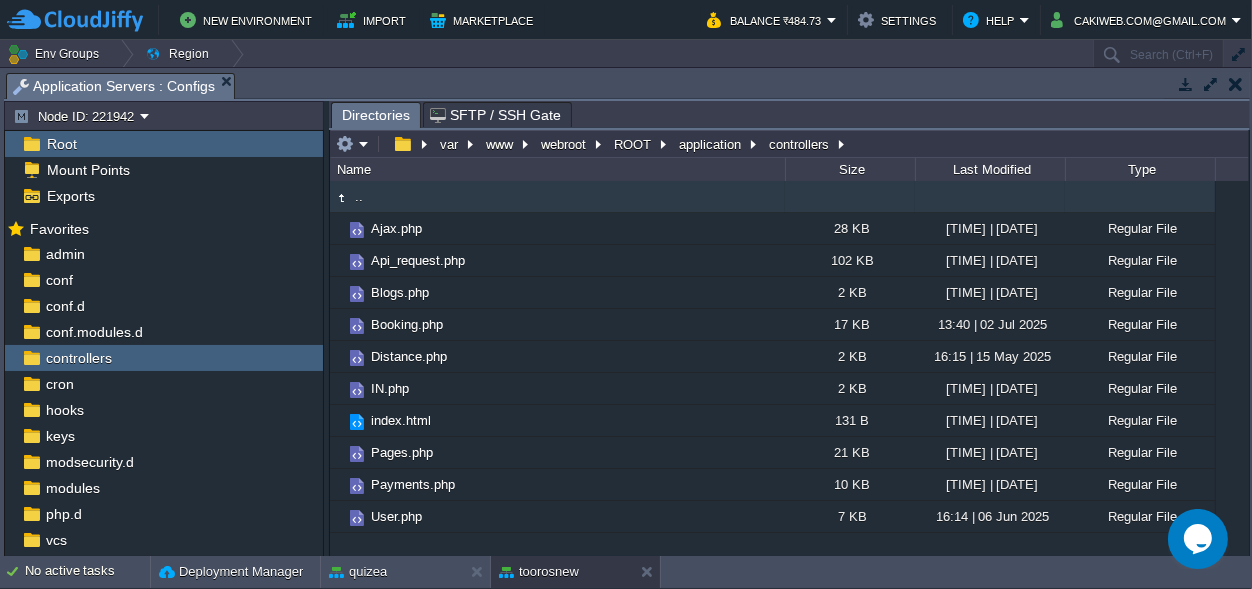 click on "New Environment Import Marketplace" at bounding box center [345, 20] 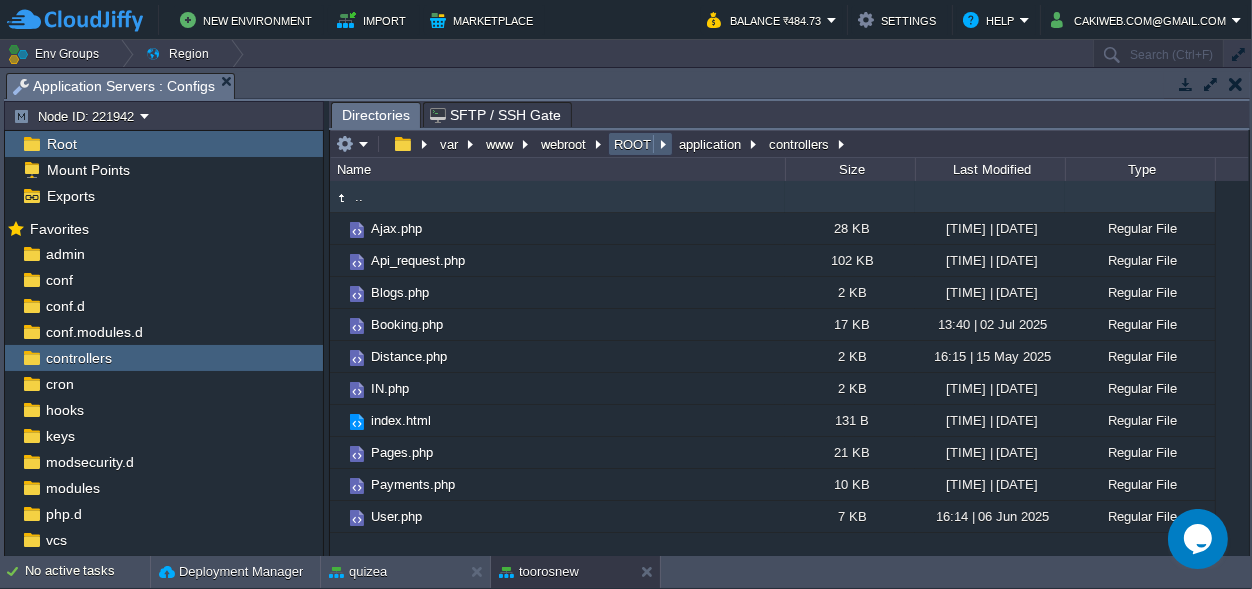 click on "ROOT" at bounding box center (633, 144) 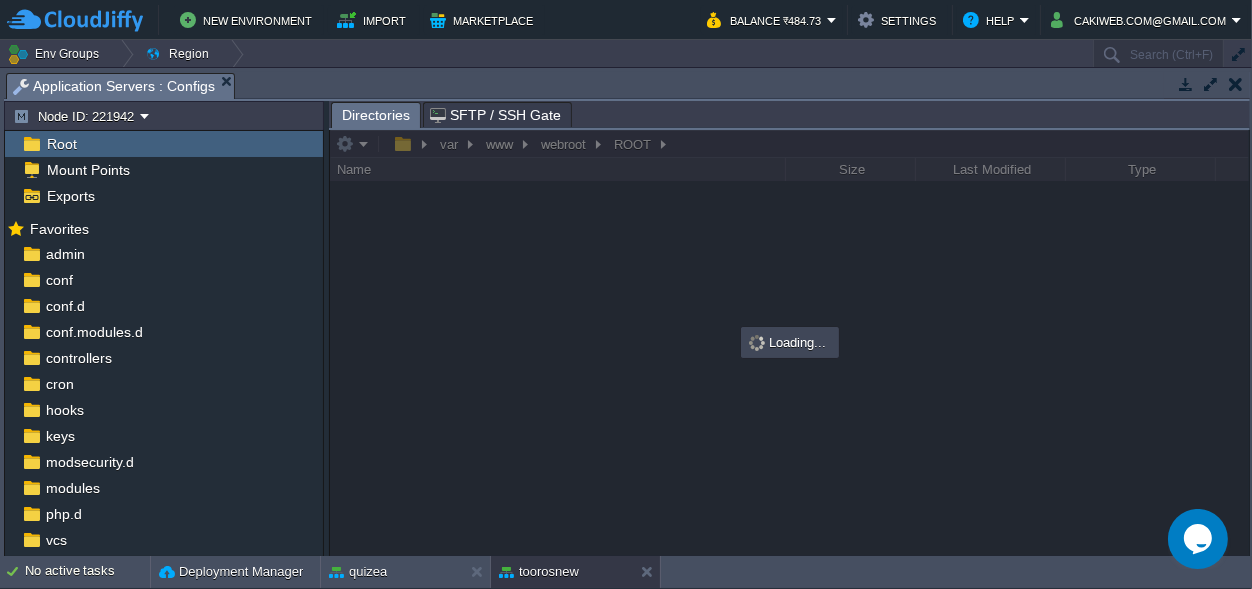 scroll, scrollTop: 96, scrollLeft: 0, axis: vertical 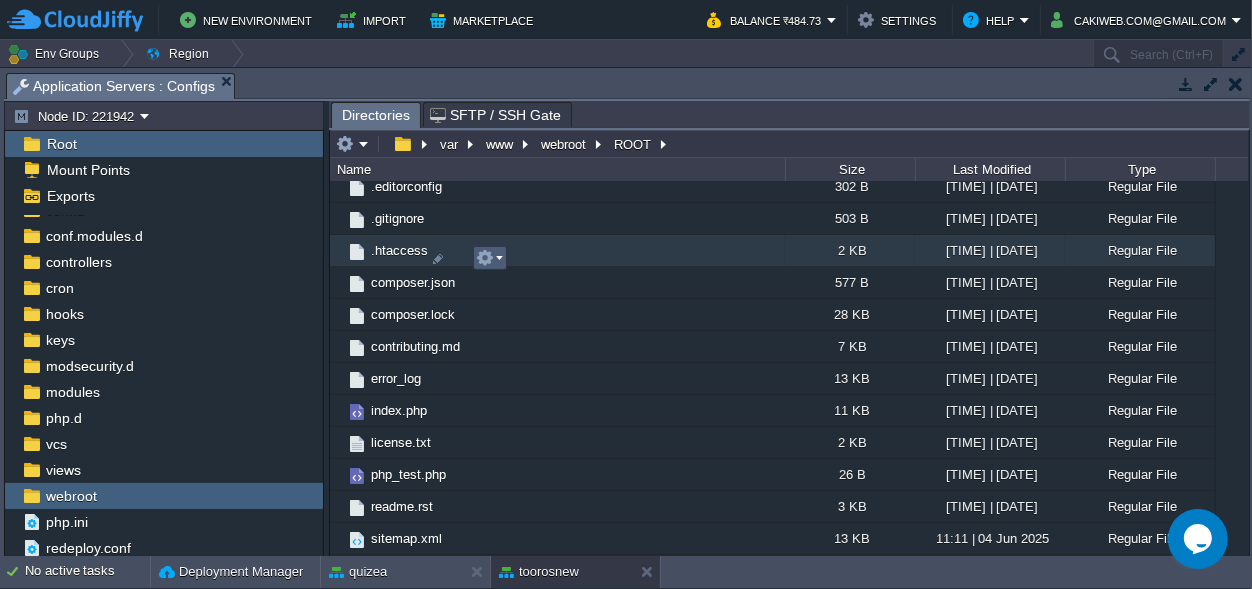 click at bounding box center (485, 258) 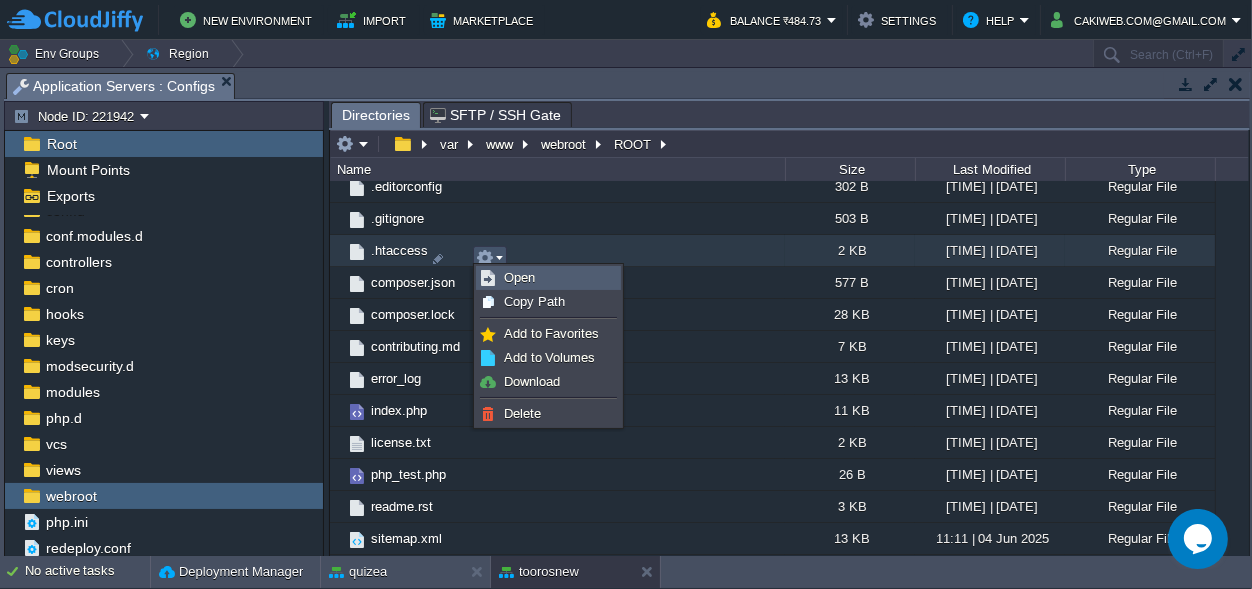 click on "Open" at bounding box center (519, 277) 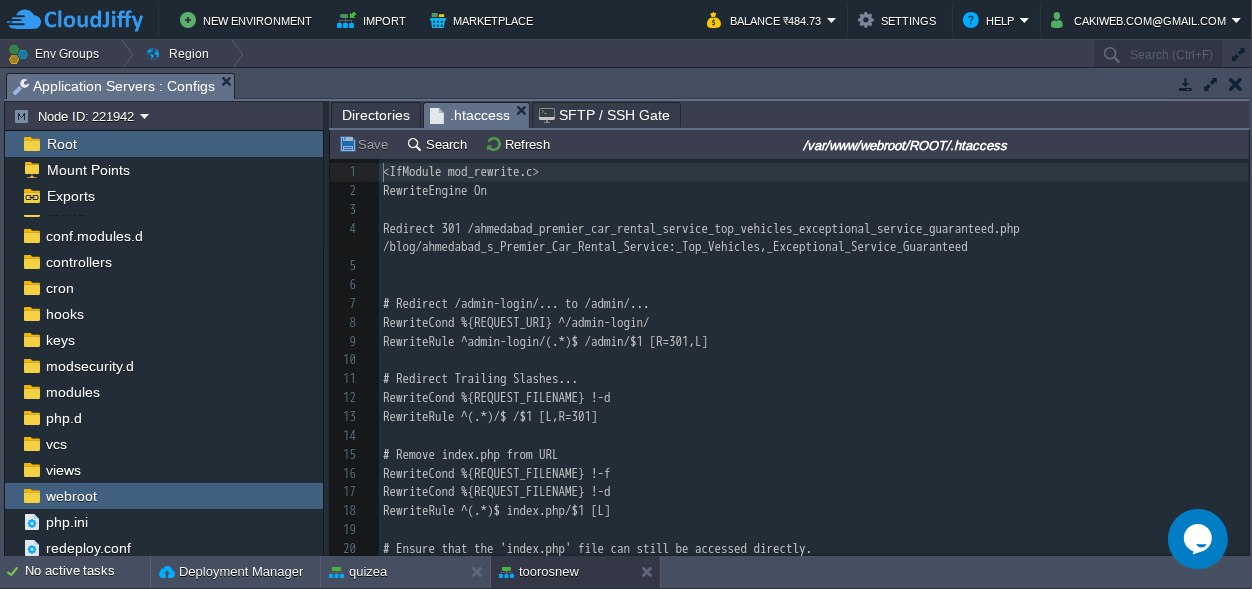 scroll, scrollTop: 7, scrollLeft: 0, axis: vertical 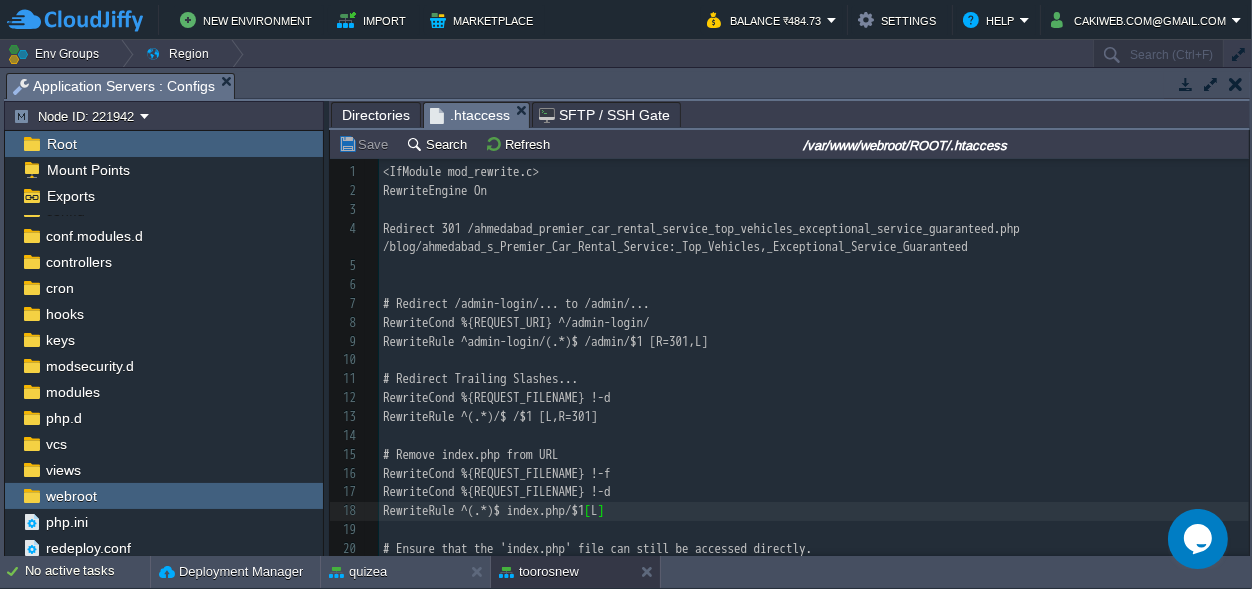 click on "RewriteEngine On" at bounding box center [814, 191] 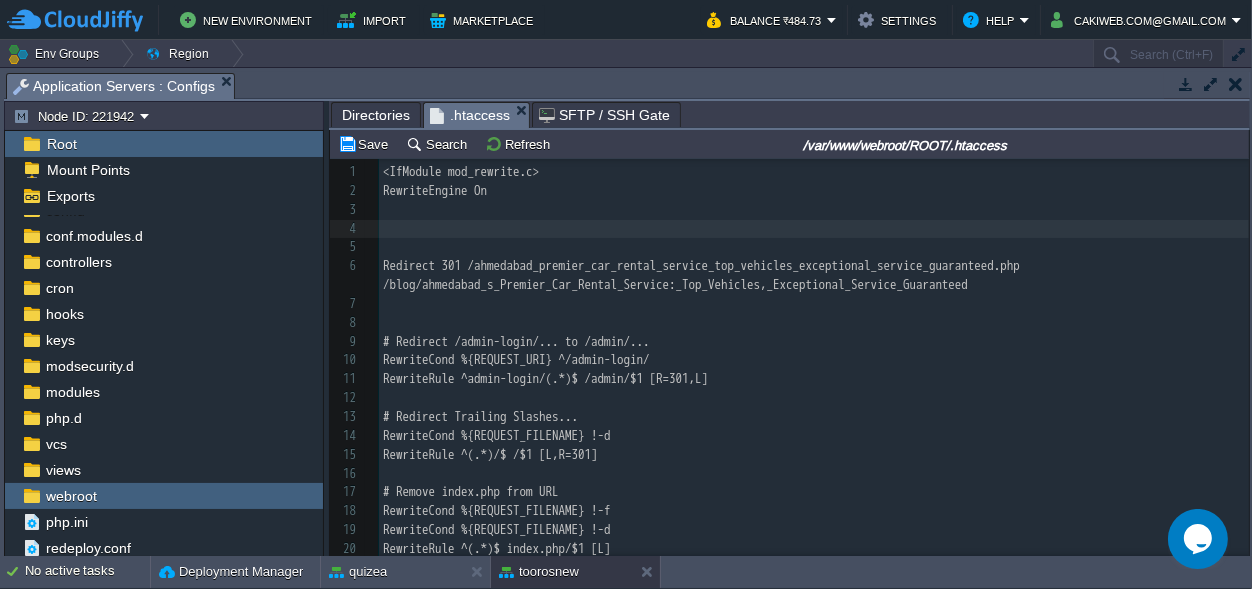 paste on "n" 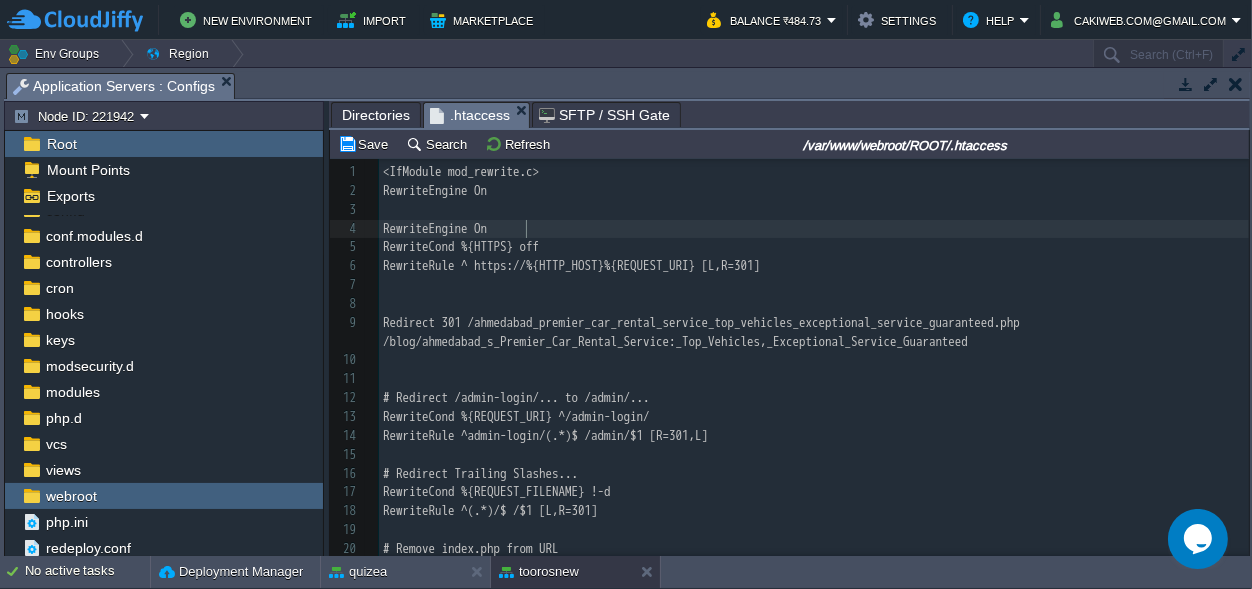 type on "RewriteEngine On" 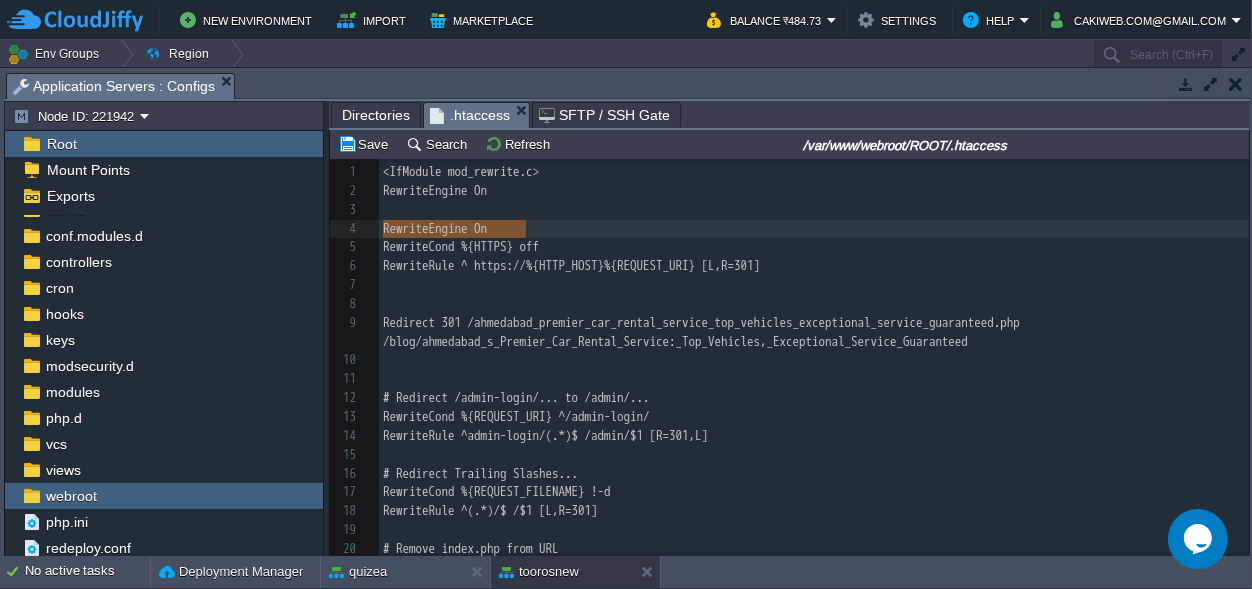 drag, startPoint x: 548, startPoint y: 228, endPoint x: 338, endPoint y: 224, distance: 210.03809 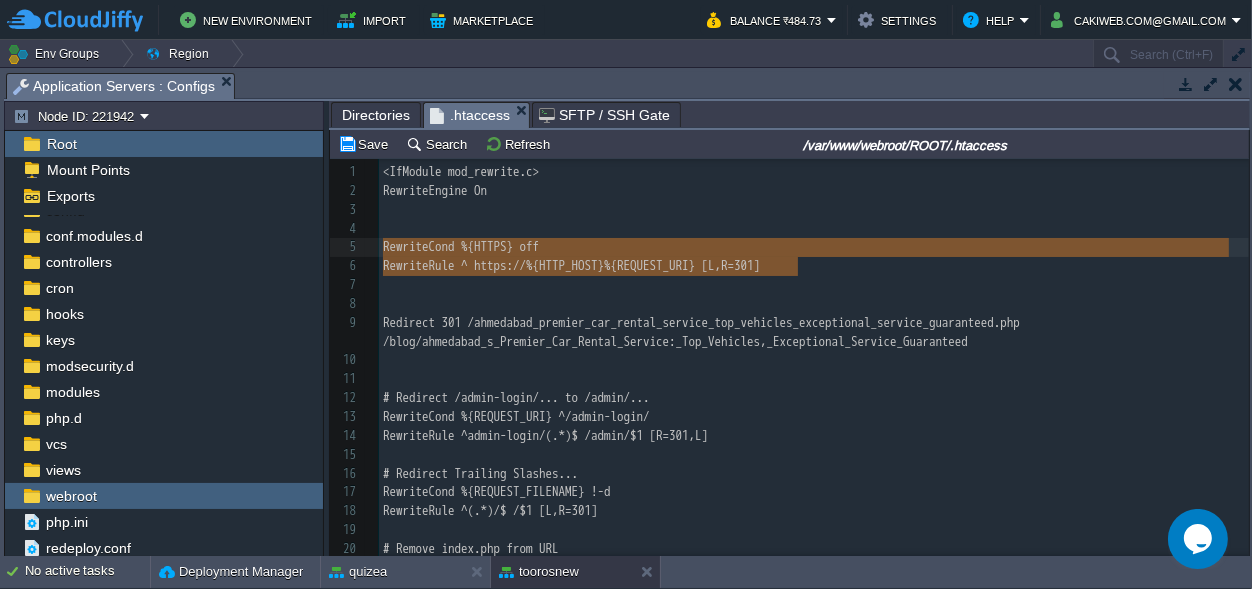 drag, startPoint x: 833, startPoint y: 270, endPoint x: 378, endPoint y: 244, distance: 455.74225 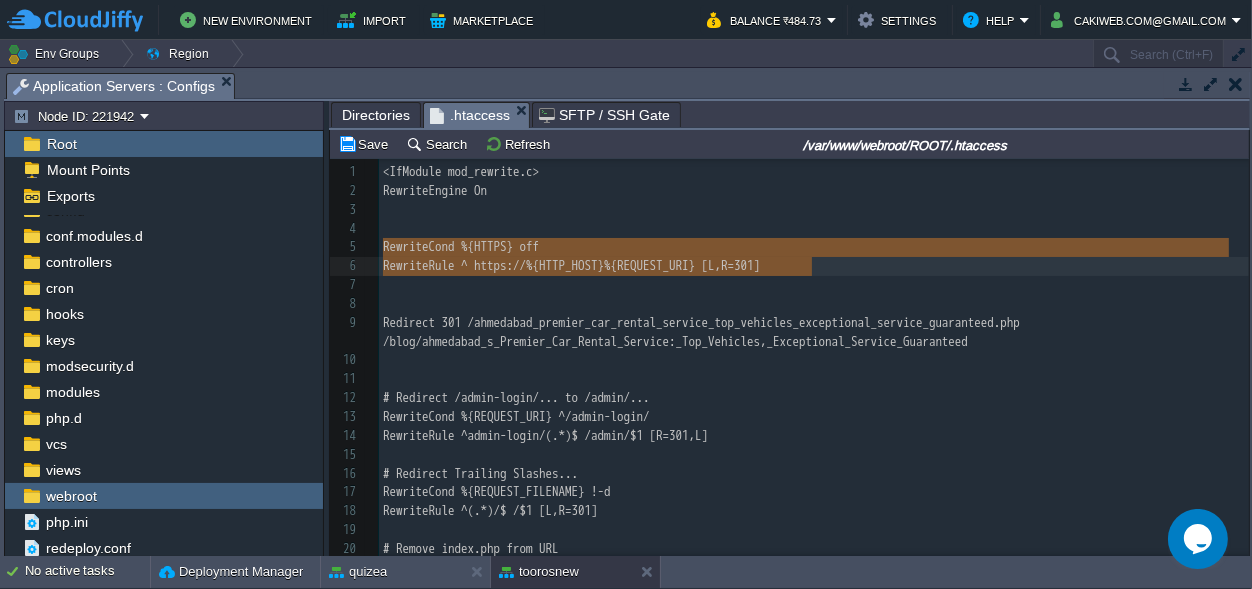 type on "RewriteCond %{HTTPS} off
RewriteRule ^ https://%{HTTP_HOST}%{REQUEST_URI} [L,R=301]" 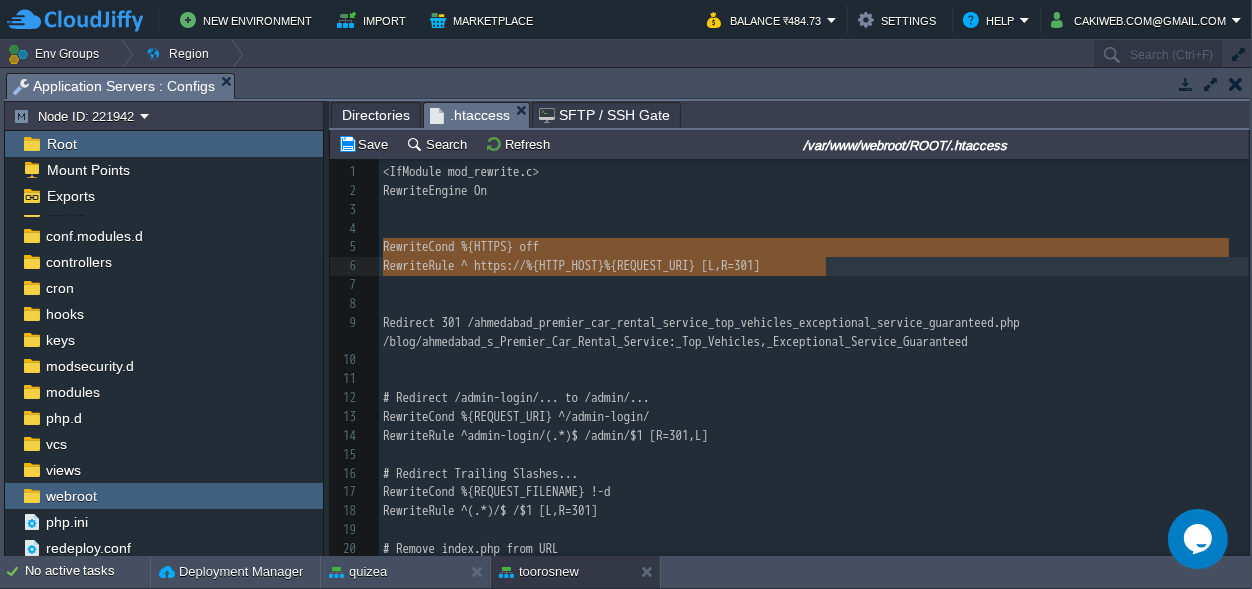 type 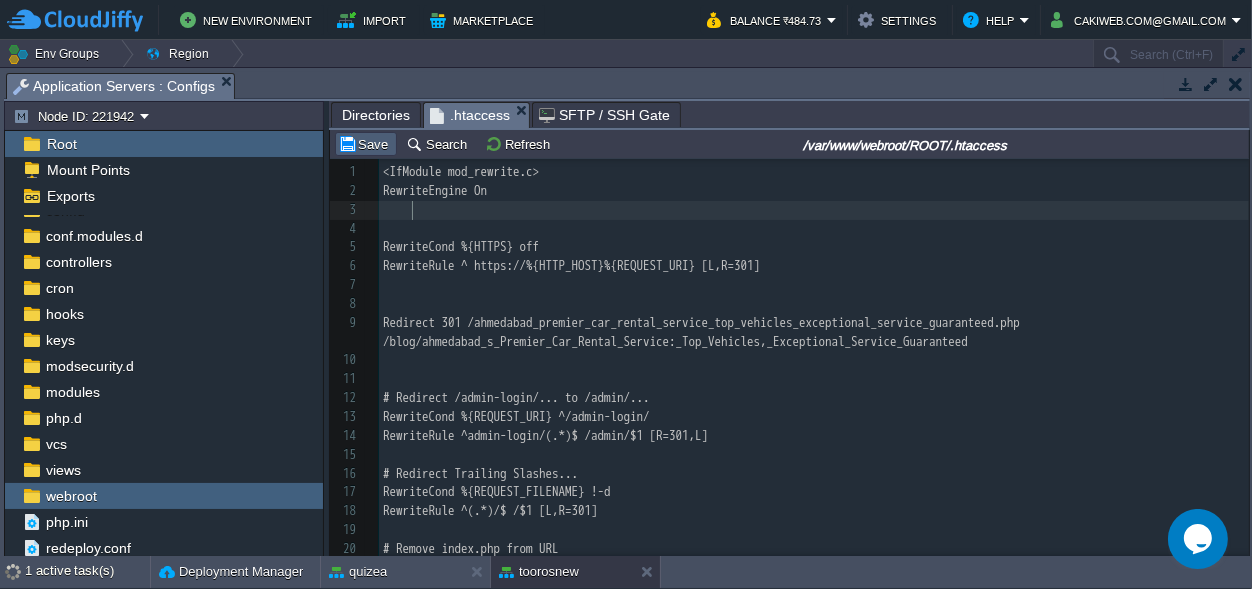 click on "Save" at bounding box center [366, 144] 